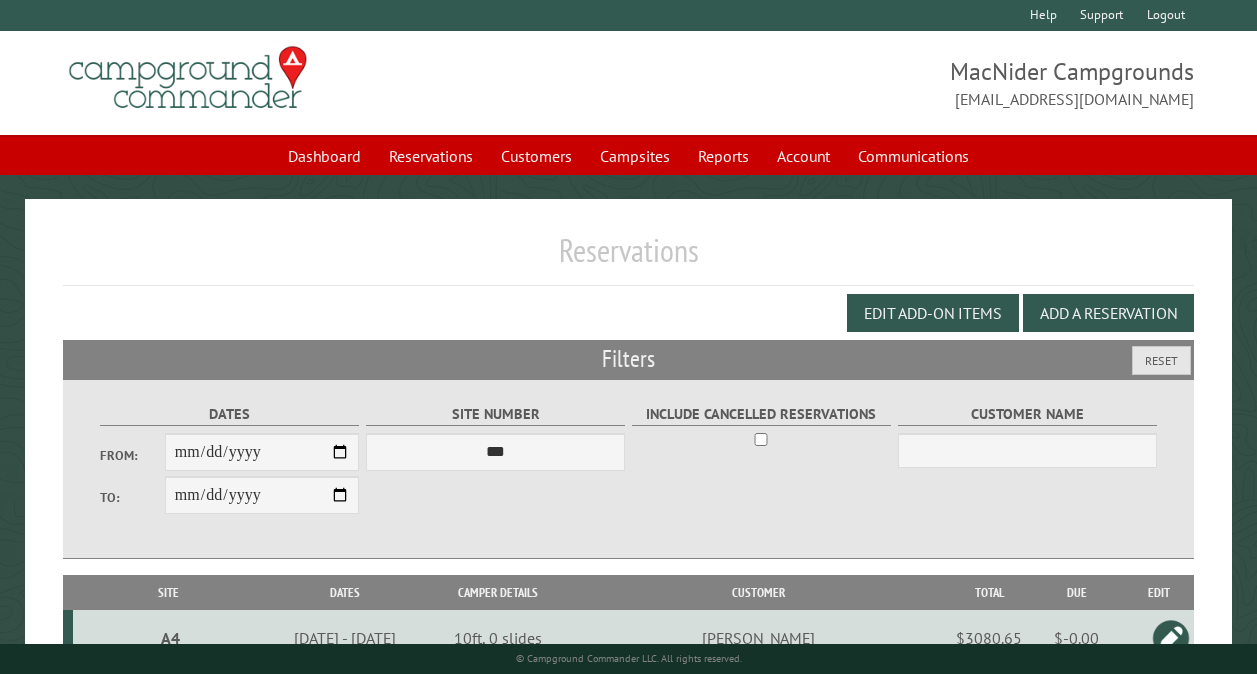 scroll, scrollTop: 574, scrollLeft: 0, axis: vertical 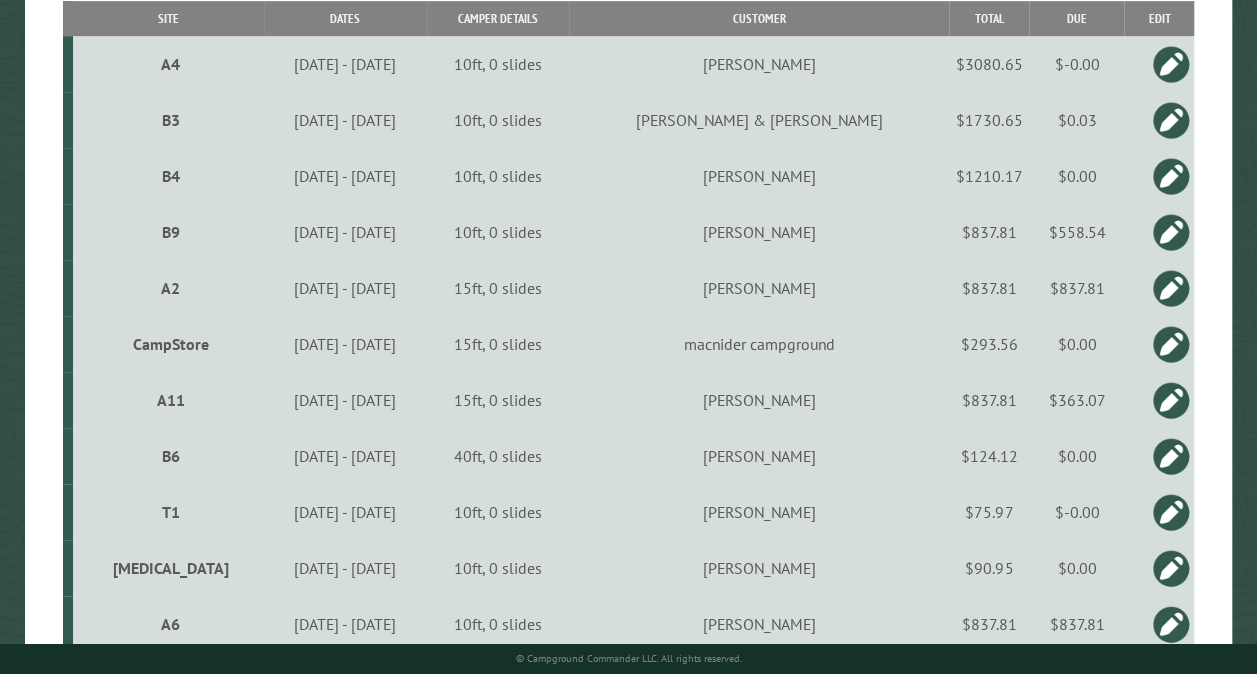 click on "A4" at bounding box center (171, 64) 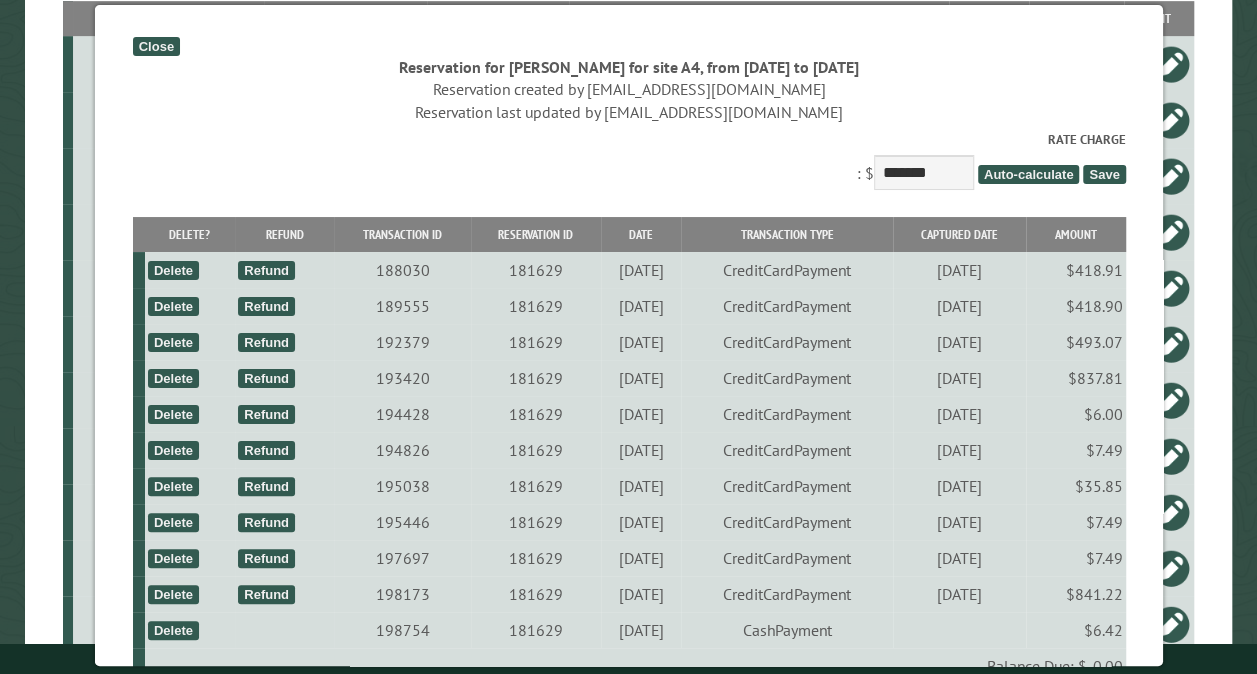 scroll, scrollTop: 578, scrollLeft: 0, axis: vertical 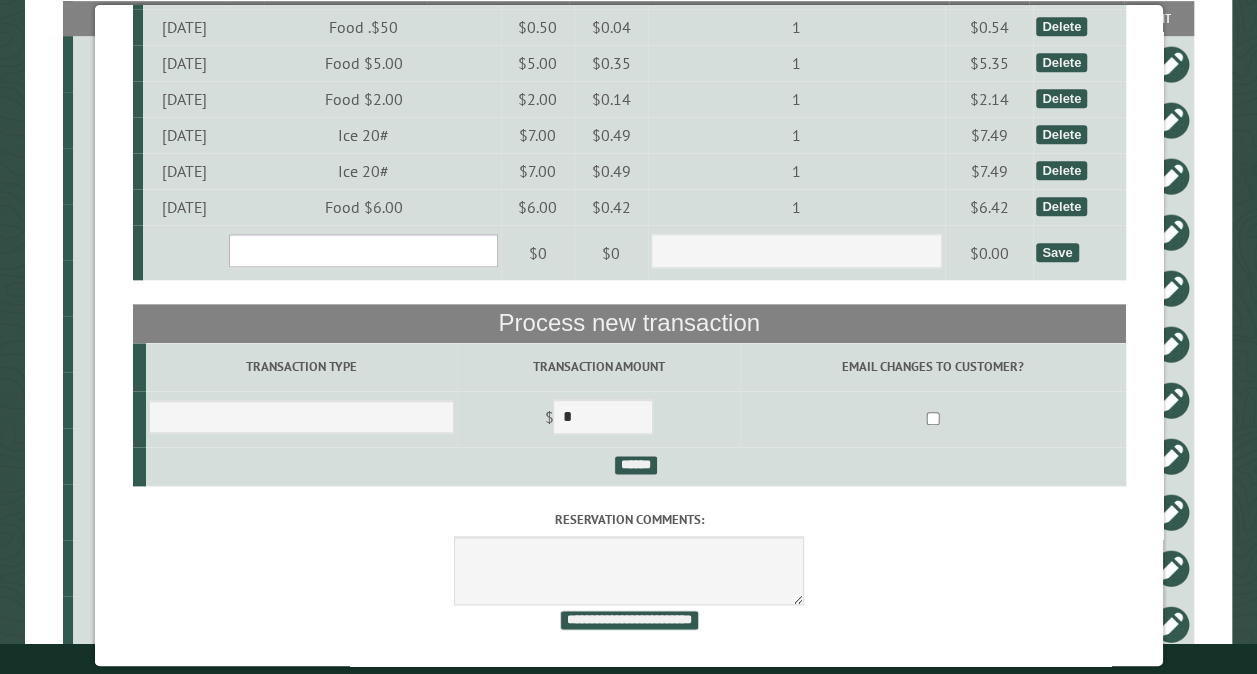 click on "**********" at bounding box center [362, 250] 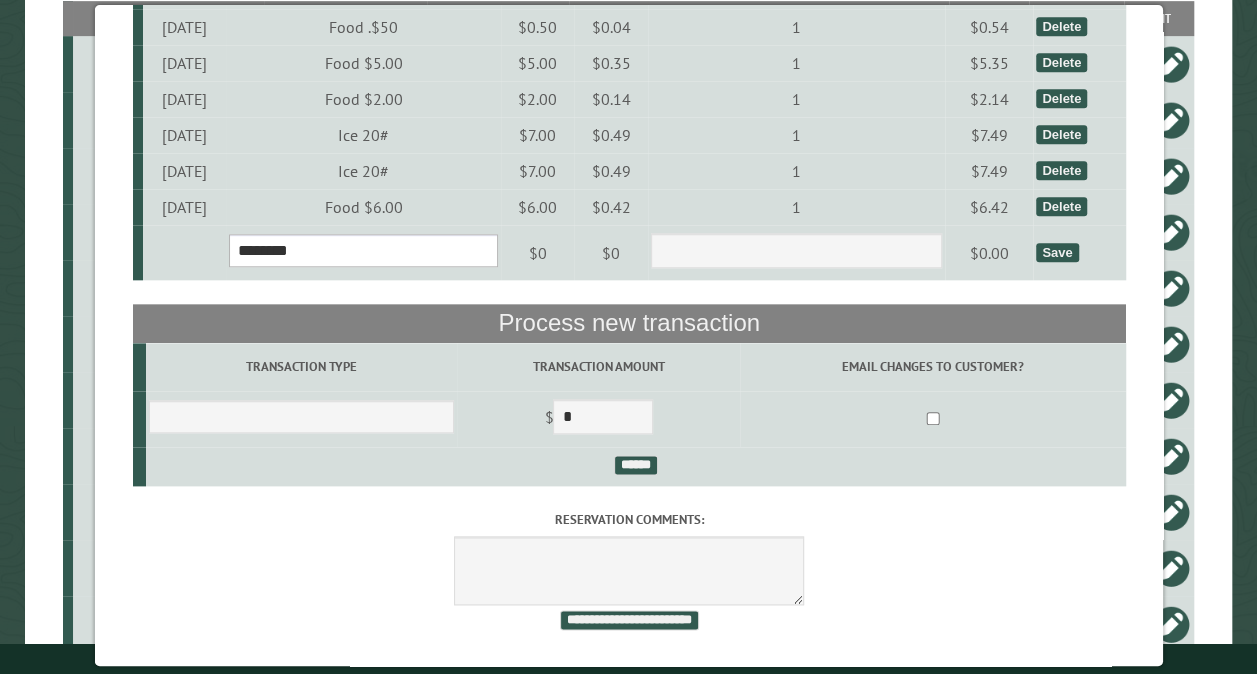 click on "**********" at bounding box center (362, 250) 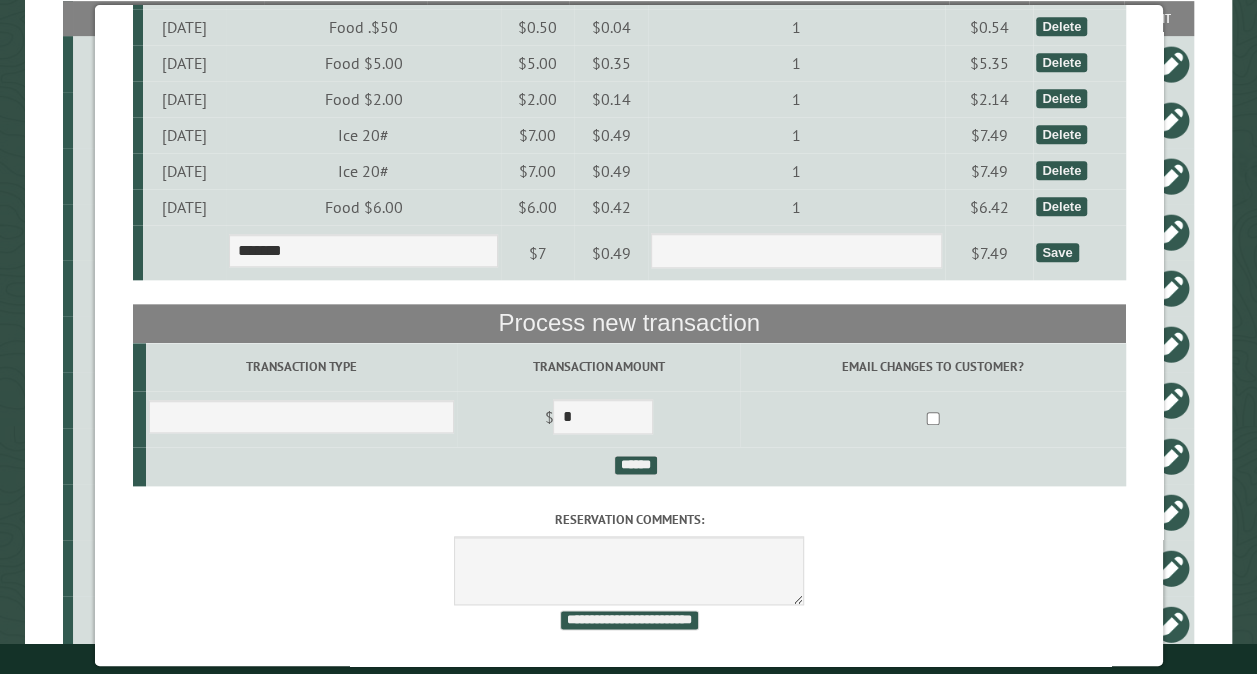 click on "Save" at bounding box center [1056, 252] 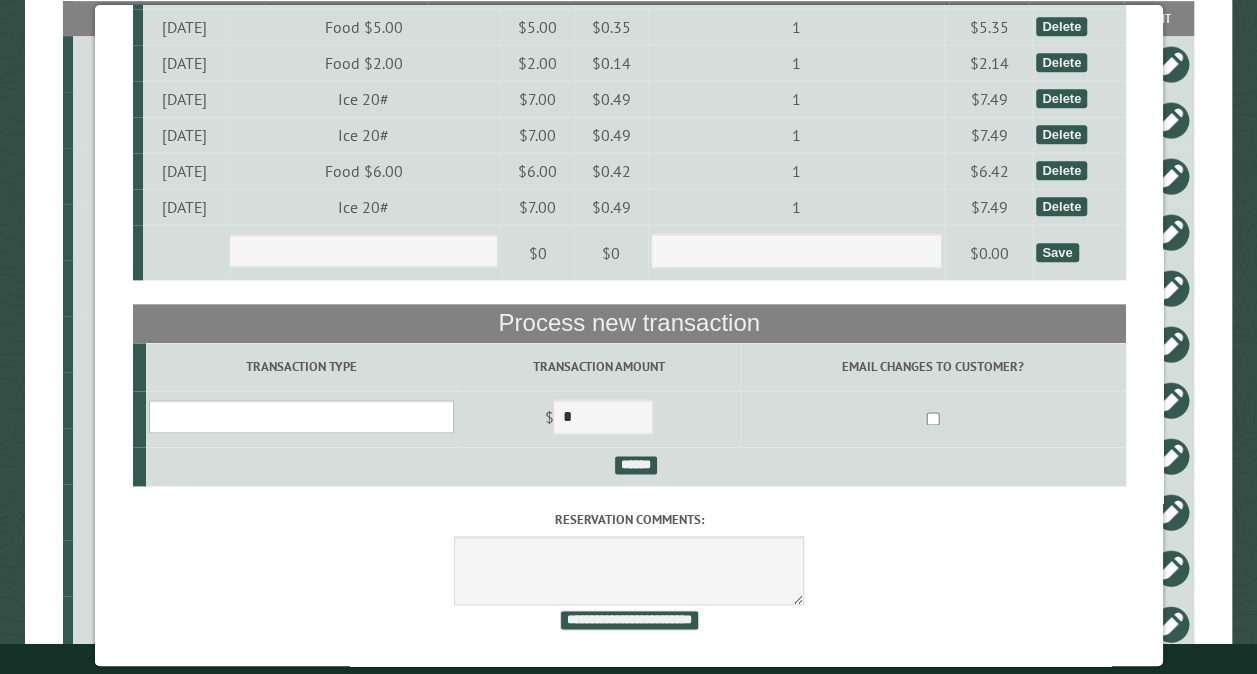click on "**********" at bounding box center [300, 416] 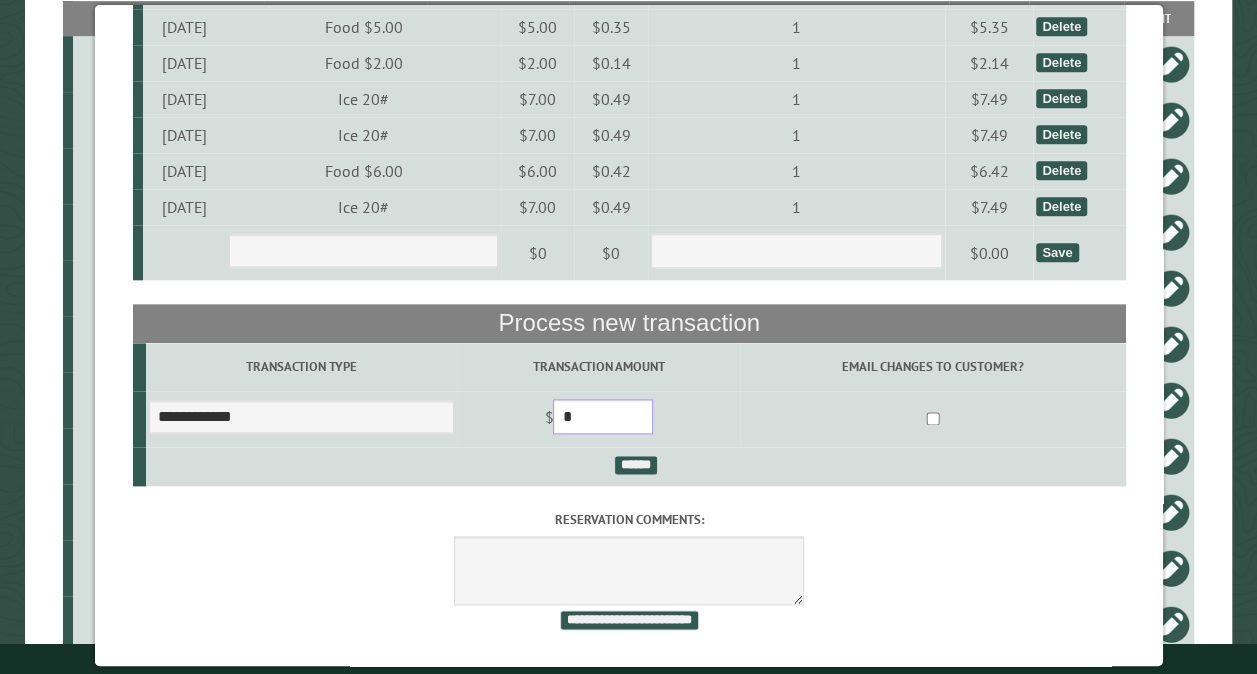 click on "*" at bounding box center (603, 416) 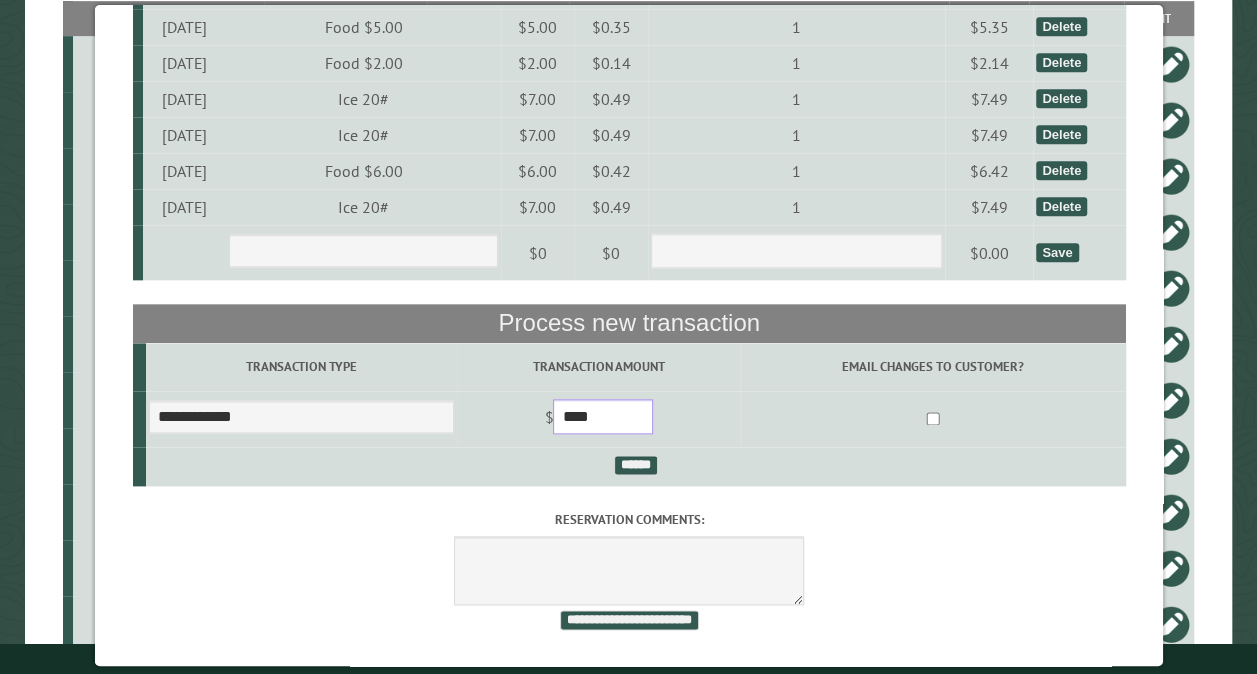 type on "****" 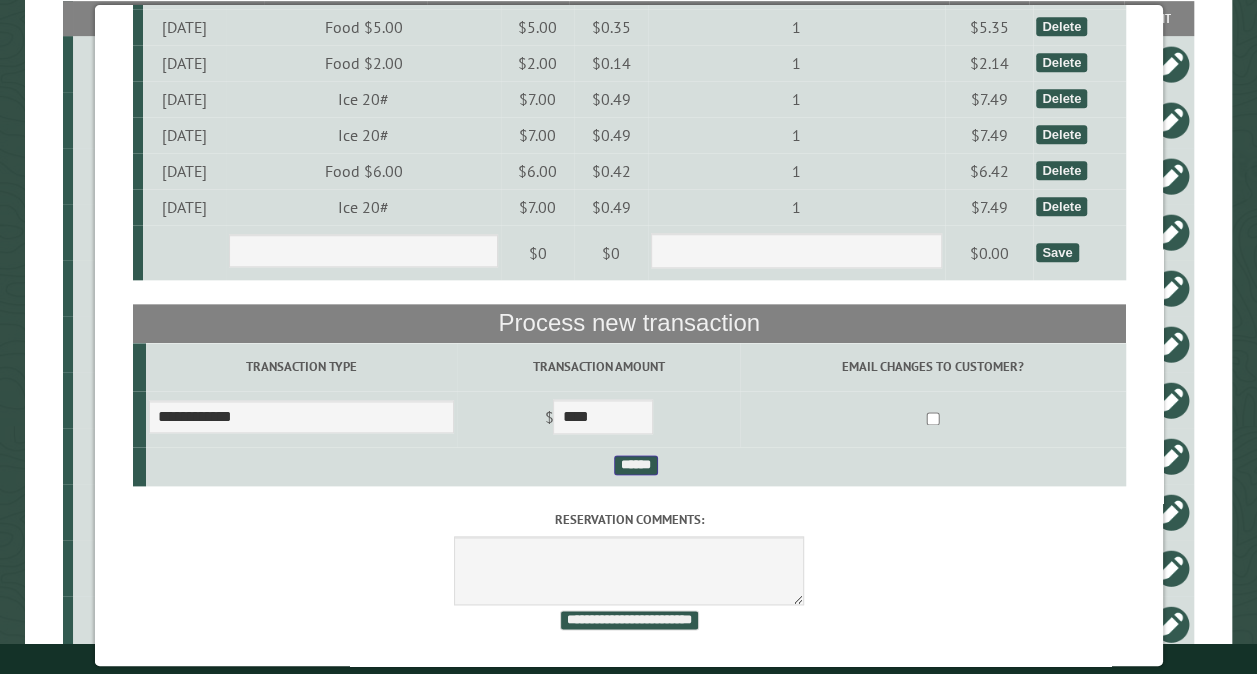 click on "******" at bounding box center (635, 465) 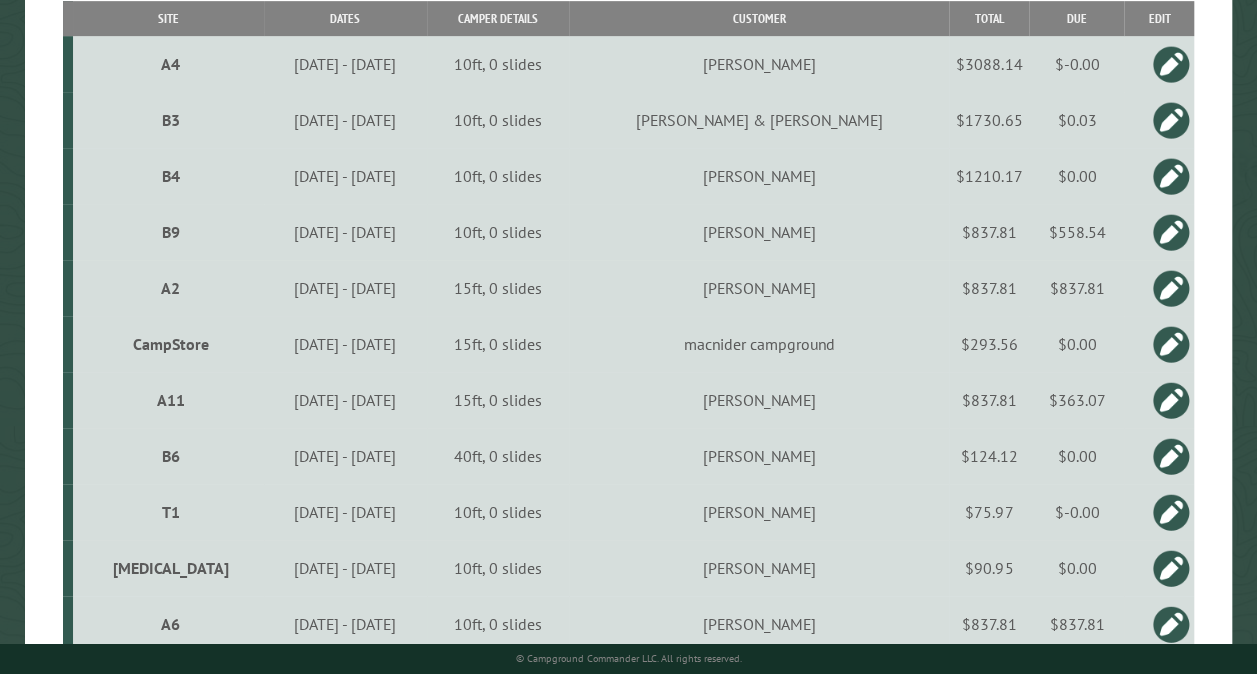 scroll, scrollTop: 0, scrollLeft: 0, axis: both 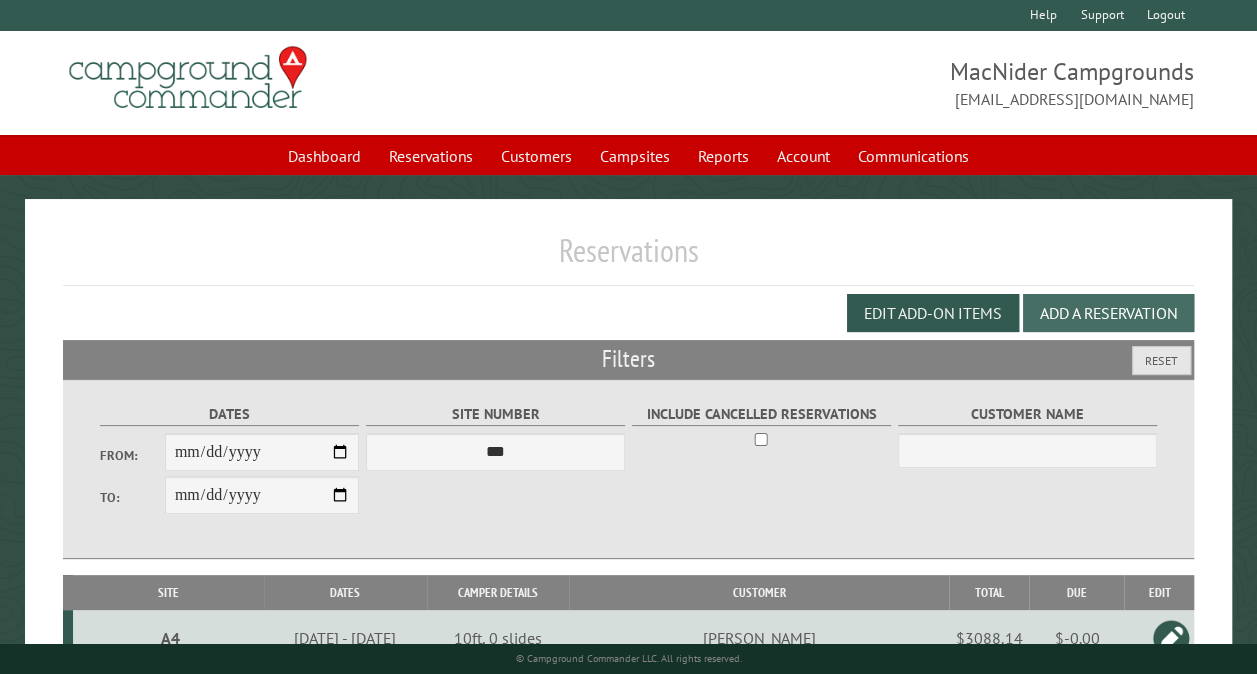 click on "Add a Reservation" at bounding box center (1108, 313) 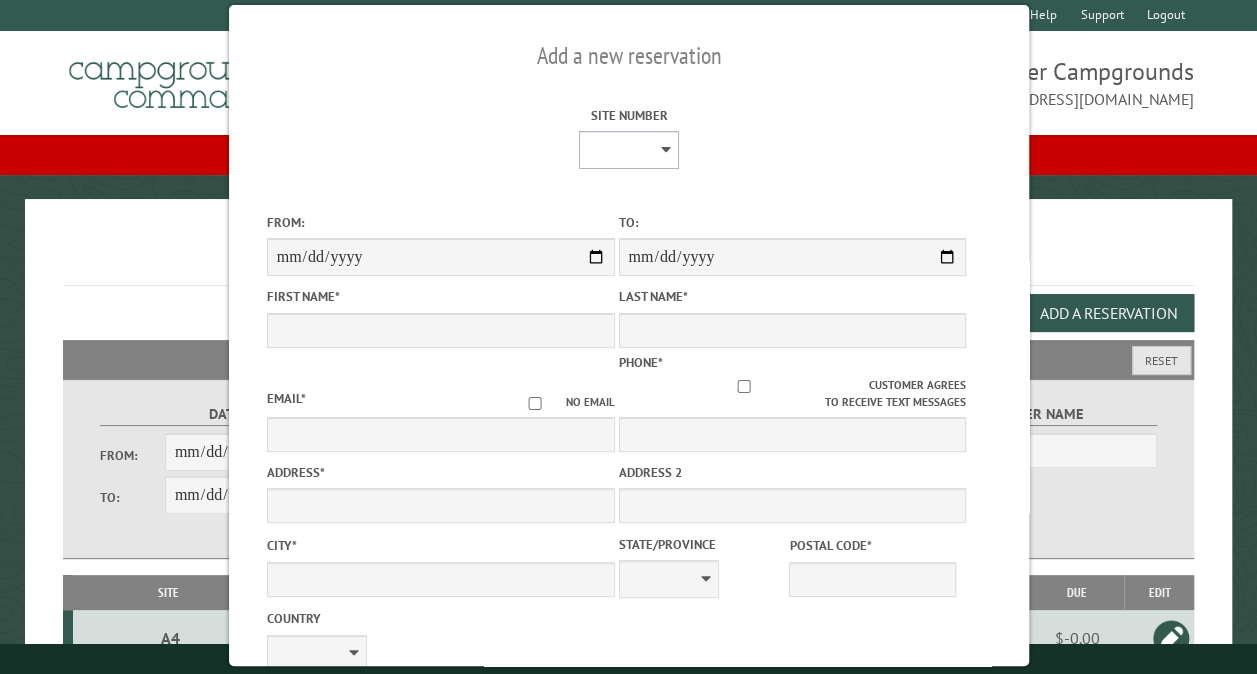 click on "** ** ** ** ** ** ** ** ** *** *** *** *** ** ** ** ** ** ** ** ** ** *** *** ** ** ** ** ** ** ********* ** ** ** ** ** ** ** ** ** *** *** *** *** *** *** ** ** ** ** ** ** ** ** ** *** *** *** *** *** *** ** ** ** ** ** ** ** ** ** ** ** ** ** ** ** ** ** ** ** ** ** ** ** ** *** *** *** *** *** ***" at bounding box center [628, 150] 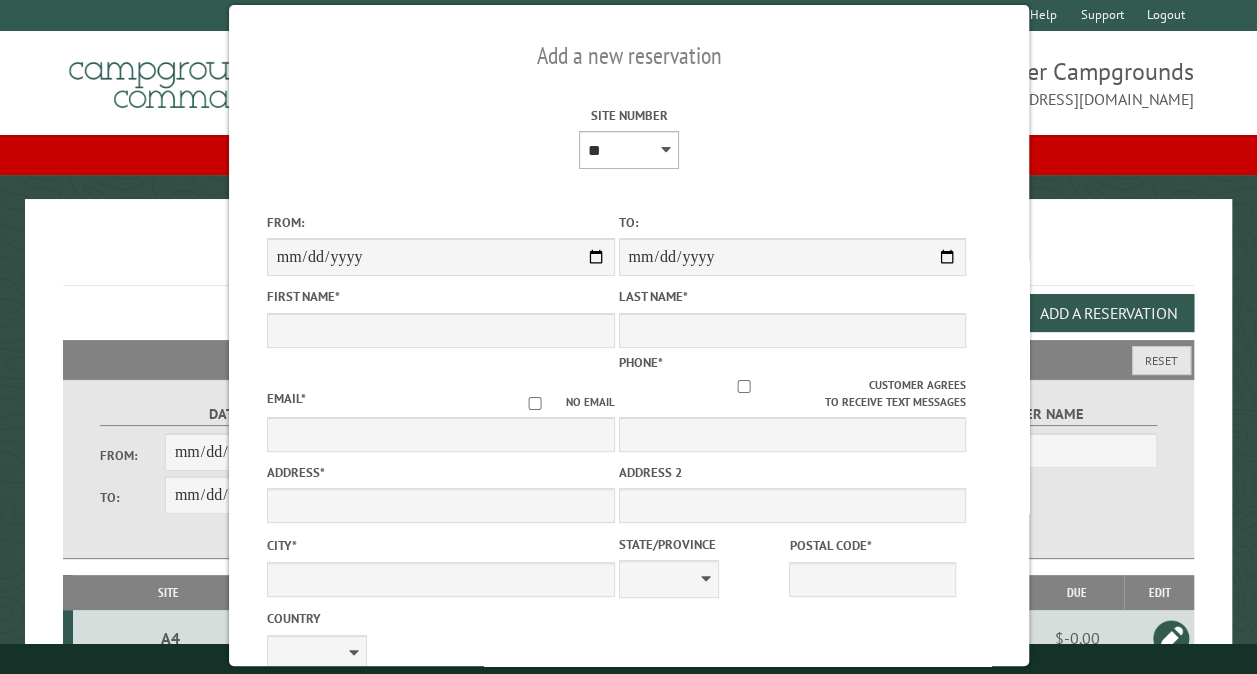 click on "** ** ** ** ** ** ** ** ** *** *** *** *** ** ** ** ** ** ** ** ** ** *** *** ** ** ** ** ** ** ********* ** ** ** ** ** ** ** ** ** *** *** *** *** *** *** ** ** ** ** ** ** ** ** ** *** *** *** *** *** *** ** ** ** ** ** ** ** ** ** ** ** ** ** ** ** ** ** ** ** ** ** ** ** ** *** *** *** *** *** ***" at bounding box center (628, 150) 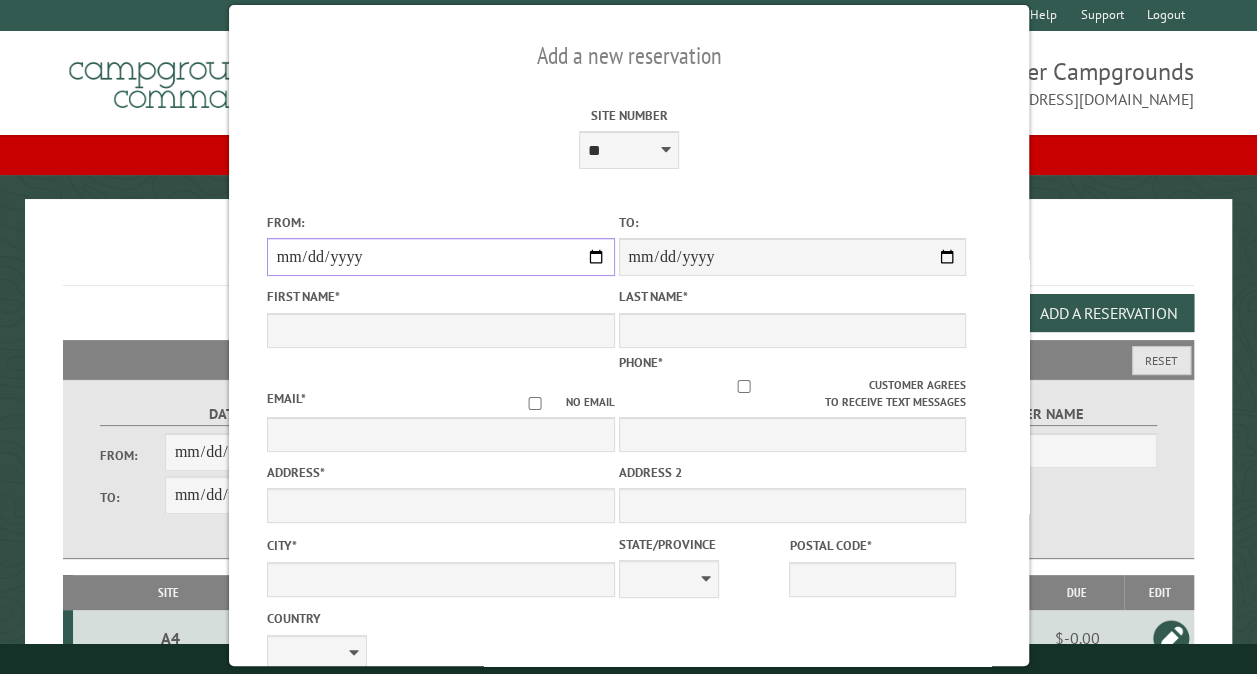 click on "From:" at bounding box center (440, 257) 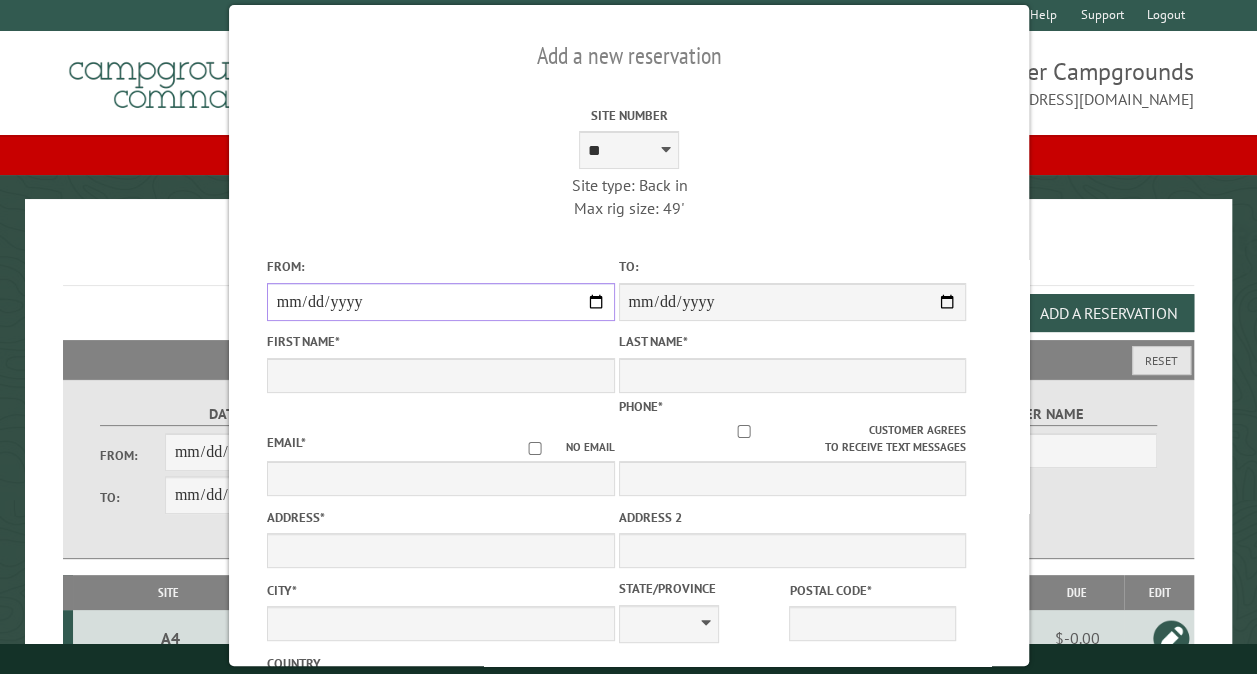 type on "**********" 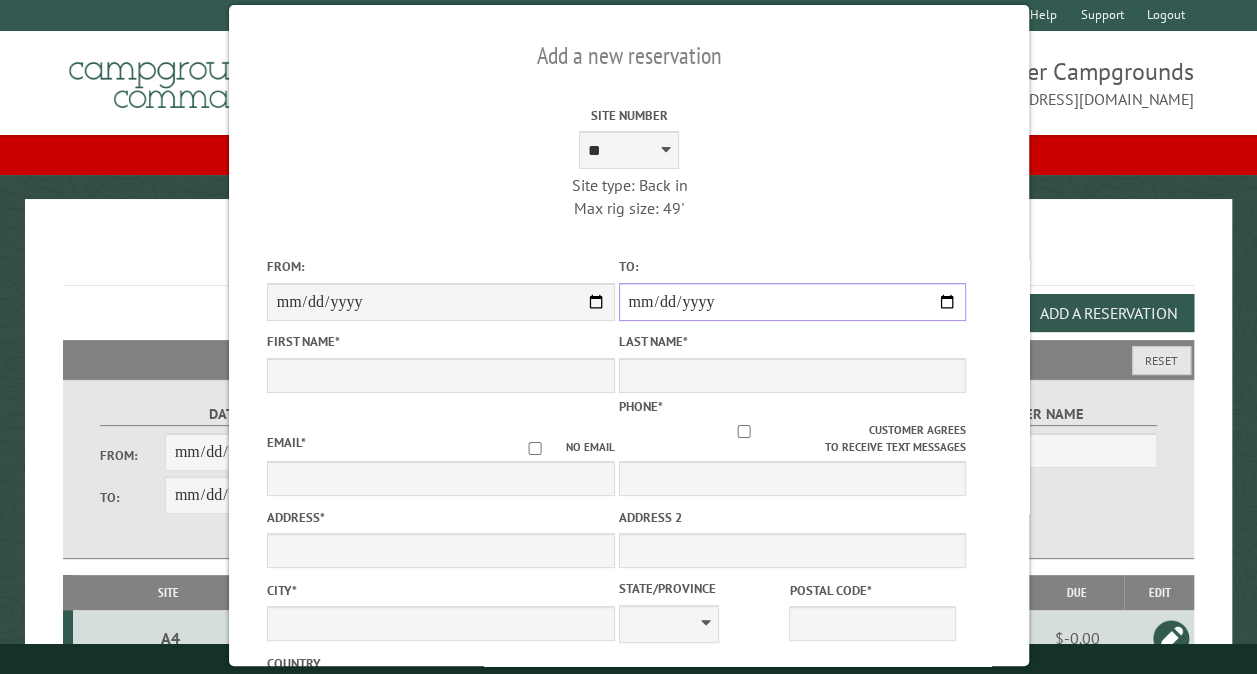 click on "**********" at bounding box center (792, 302) 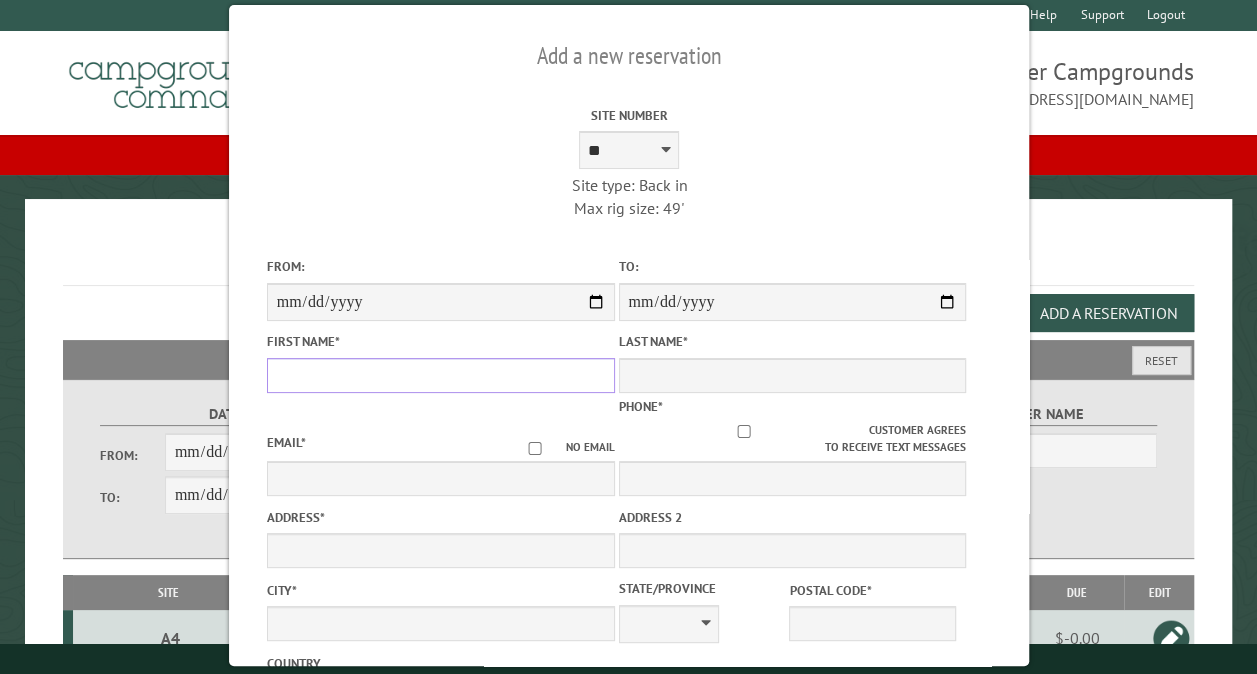 click on "First Name *" at bounding box center [440, 375] 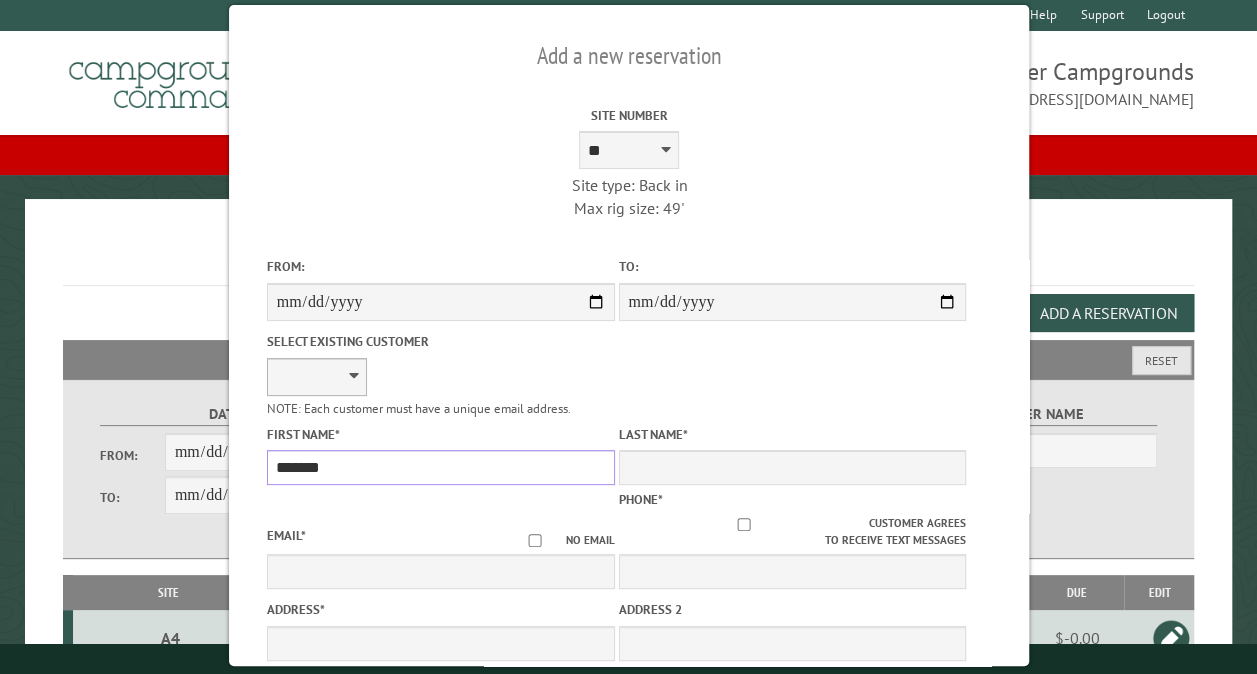 type on "******" 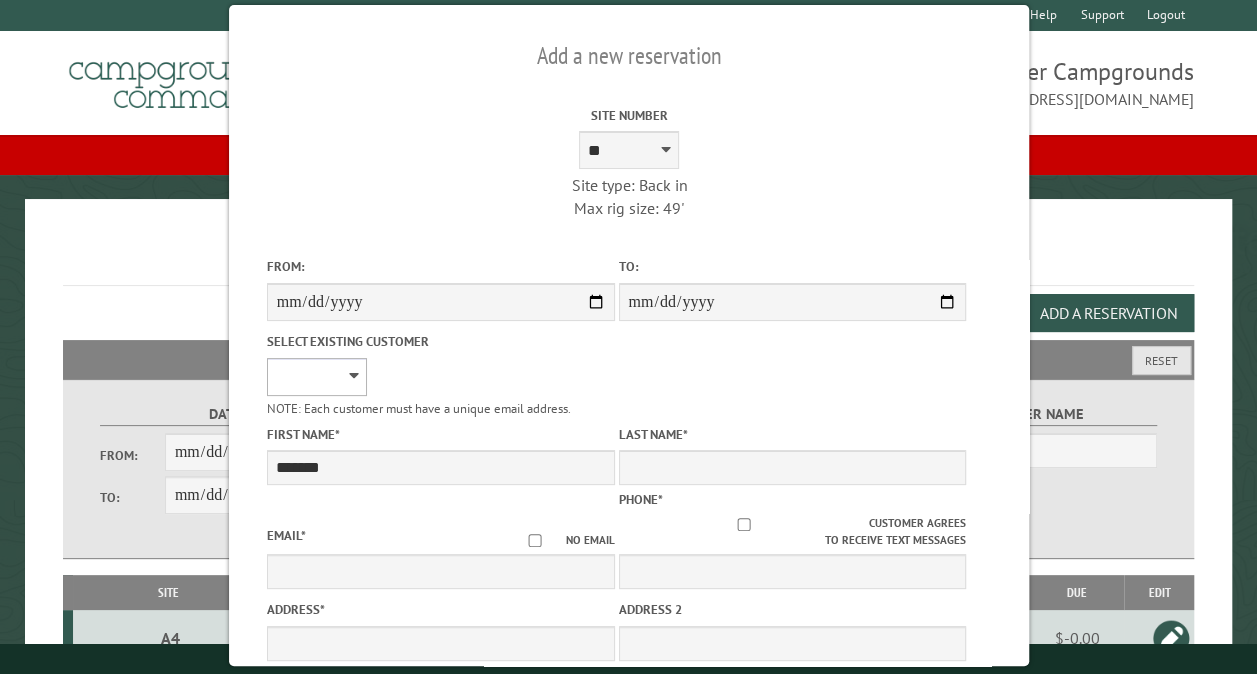 click on "**********" at bounding box center [316, 377] 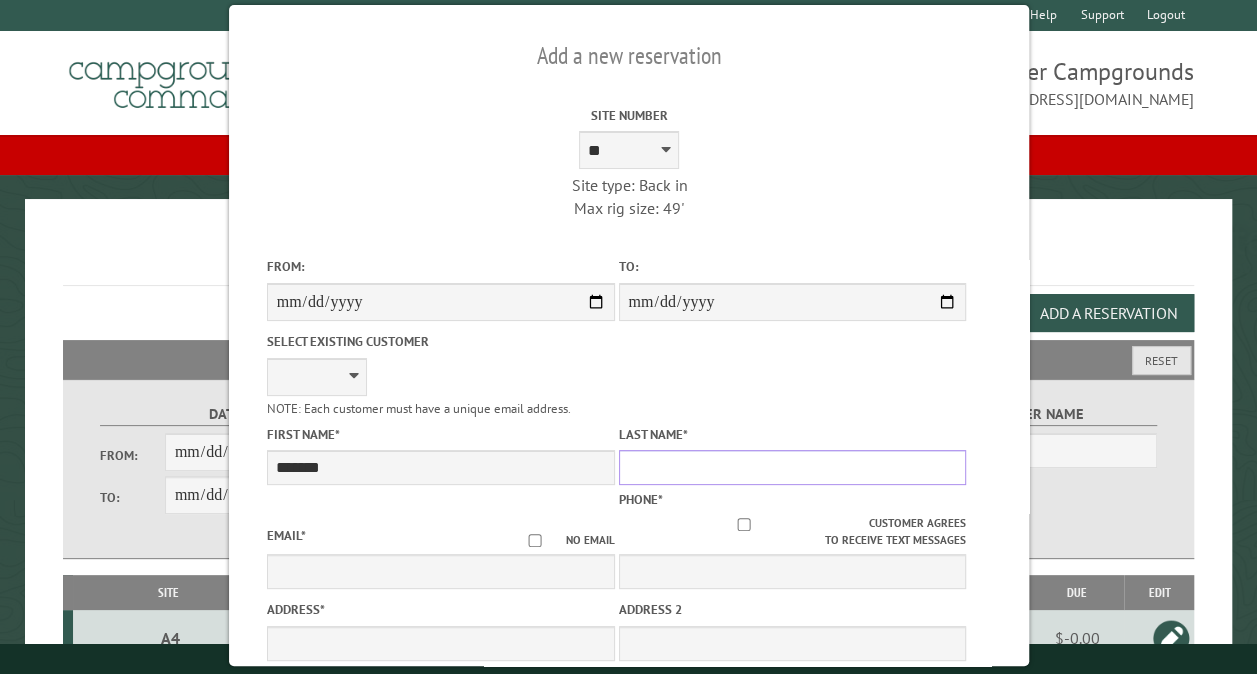 click on "Last Name *" at bounding box center [792, 467] 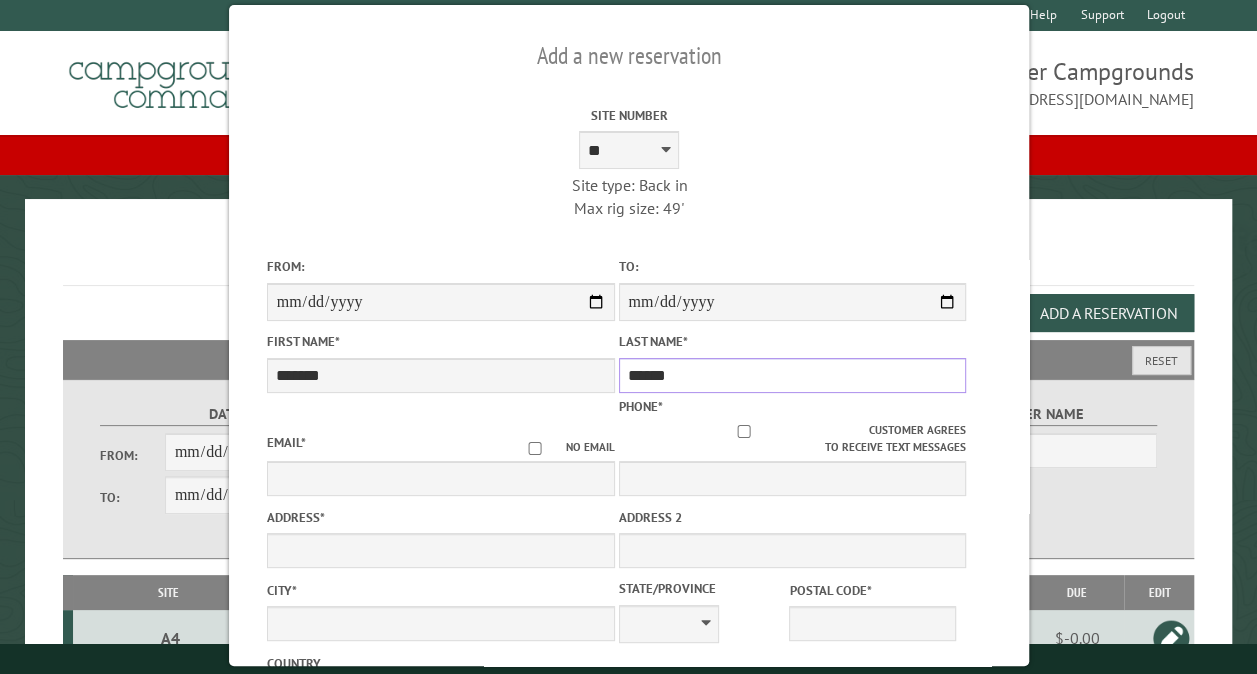 type on "******" 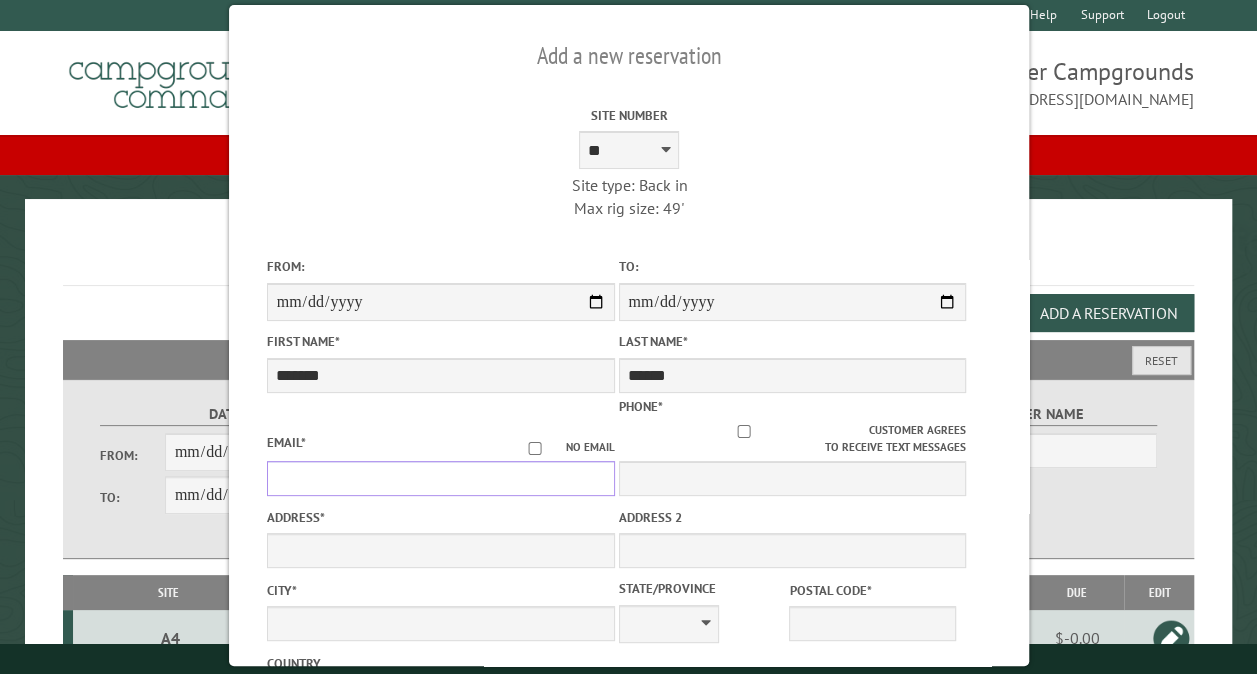 click on "Email *" at bounding box center [440, 478] 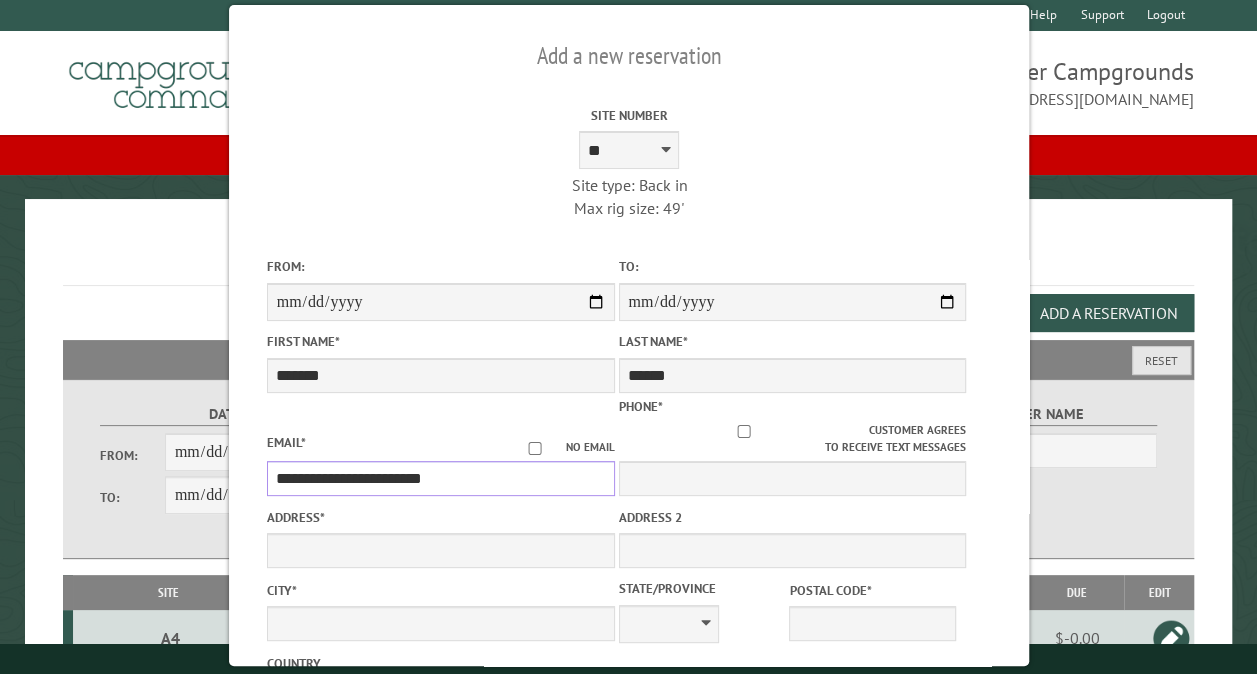 type on "**********" 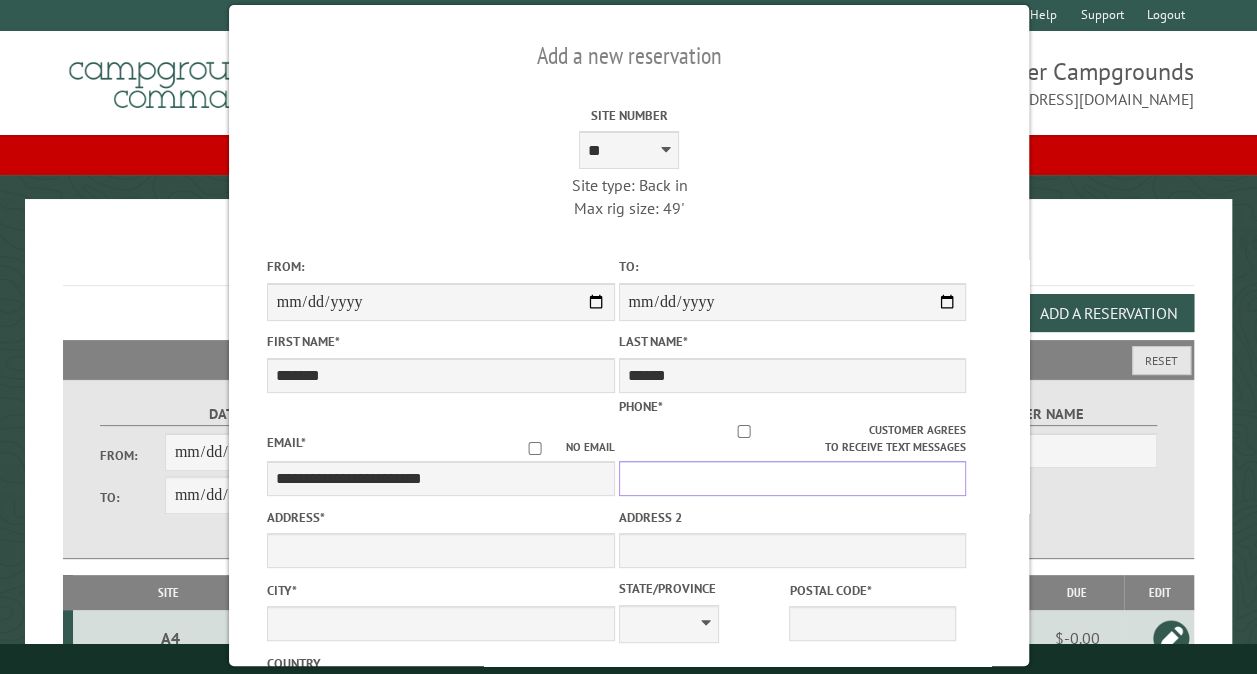 click on "Phone *" at bounding box center (792, 478) 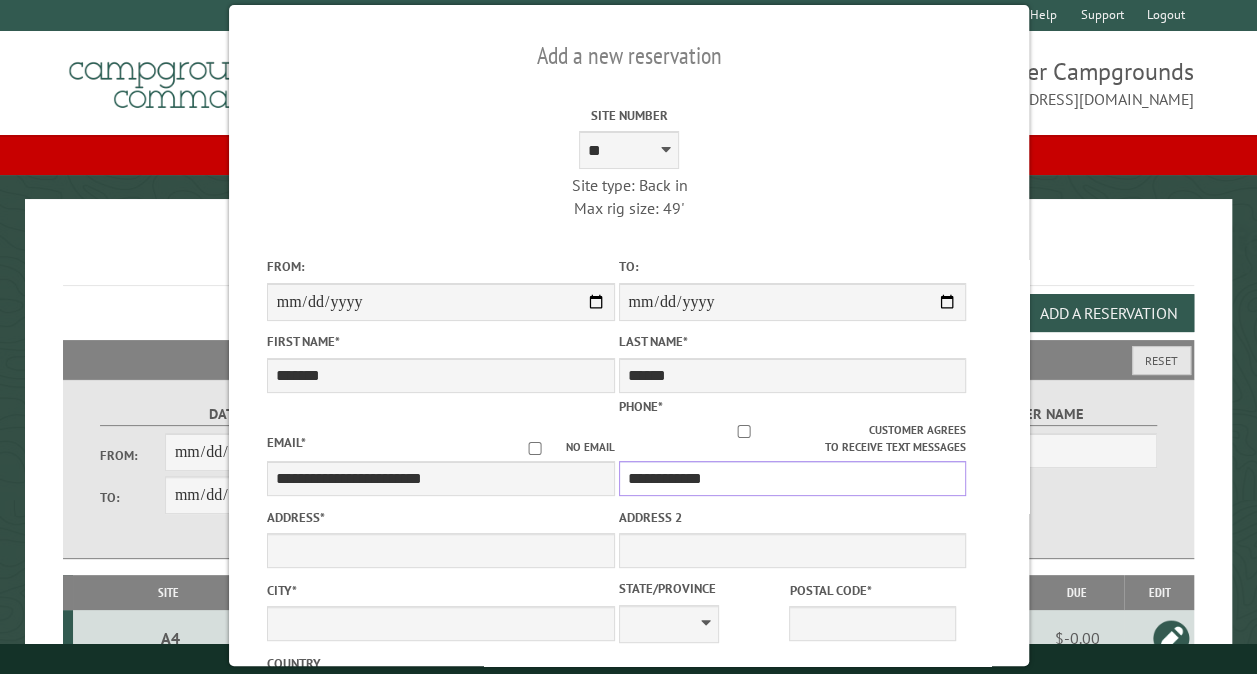 type on "**********" 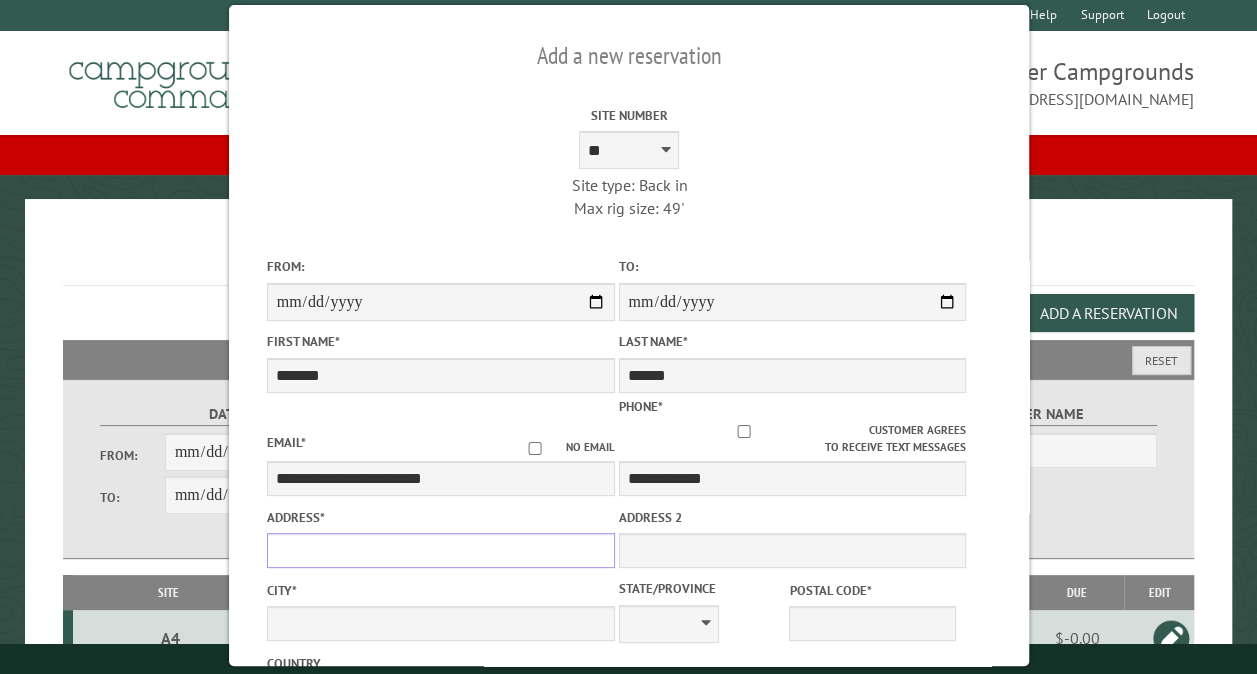 click on "Address *" at bounding box center [440, 550] 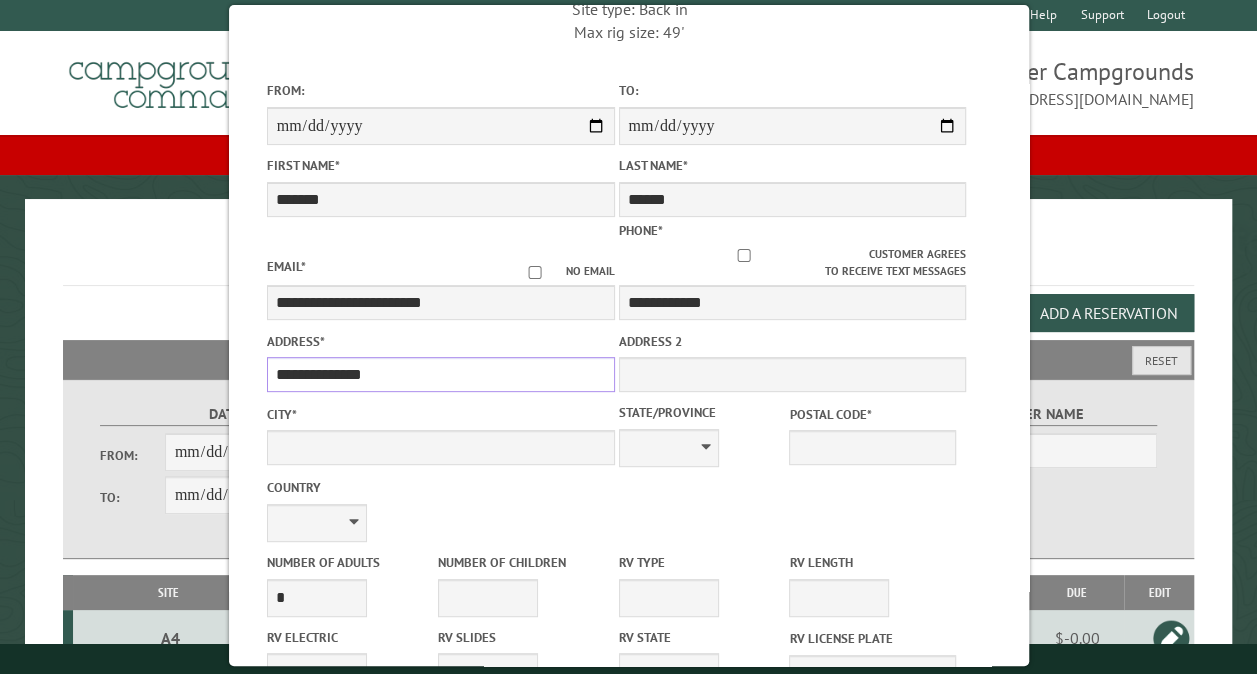 scroll, scrollTop: 200, scrollLeft: 0, axis: vertical 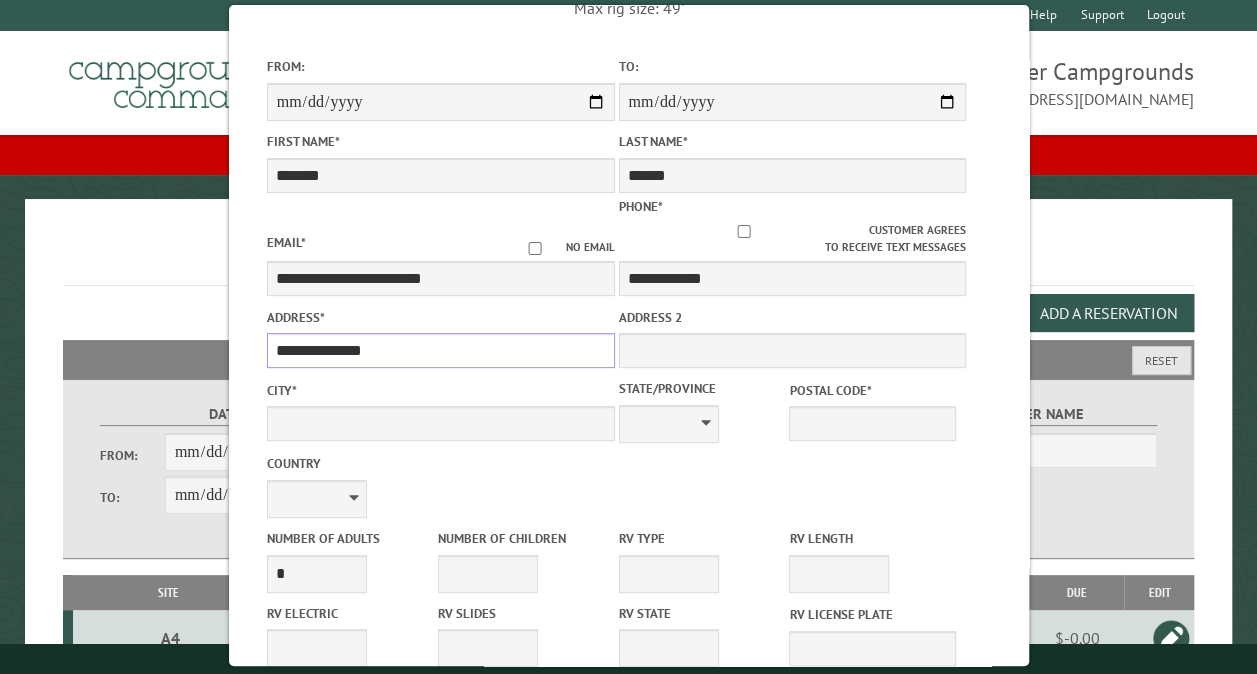type on "**********" 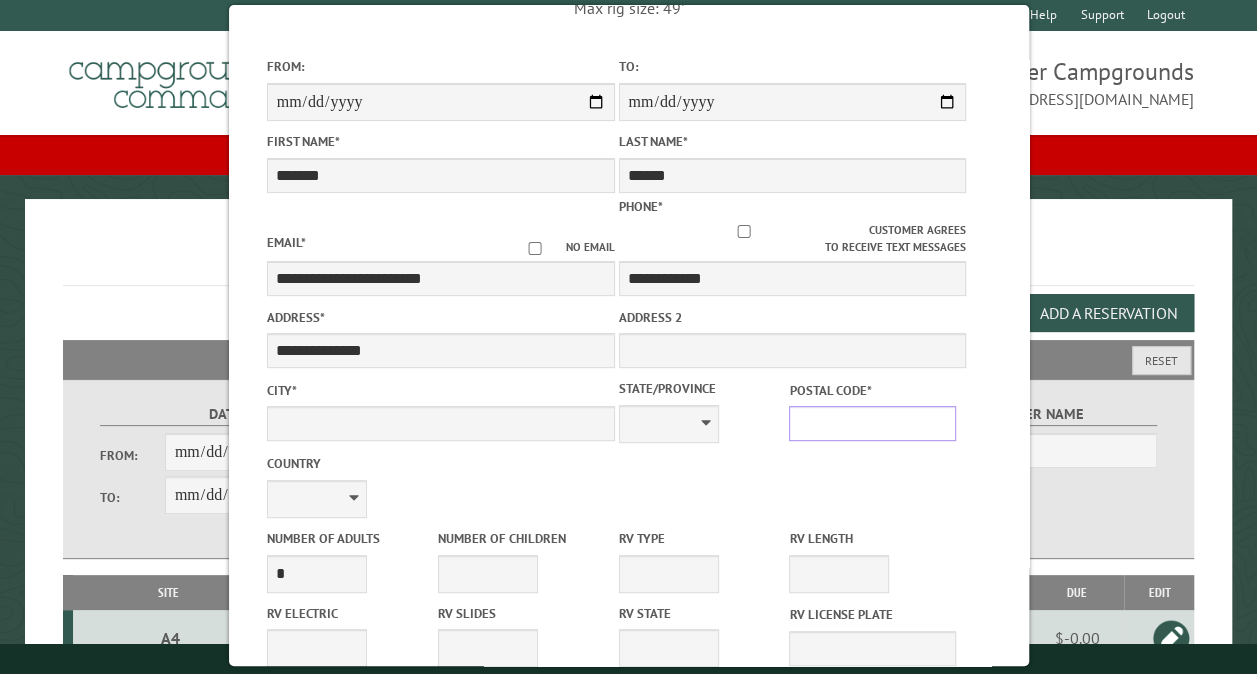 click on "Postal Code *" at bounding box center [872, 423] 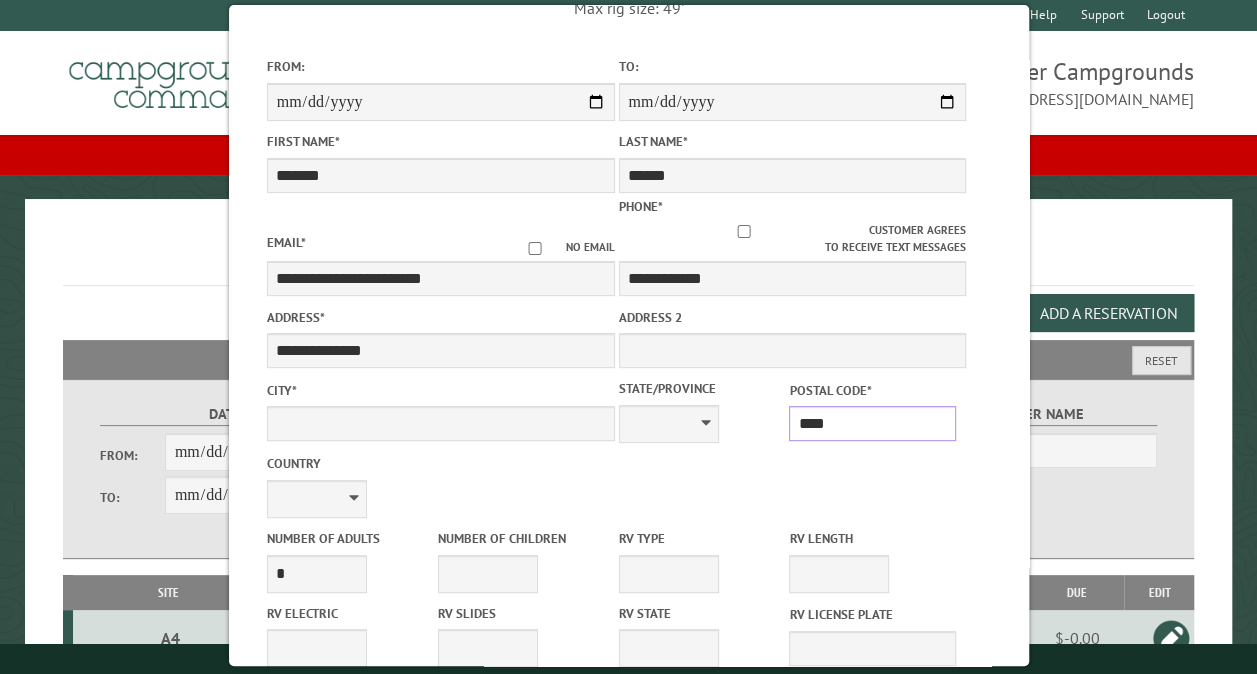 type on "*****" 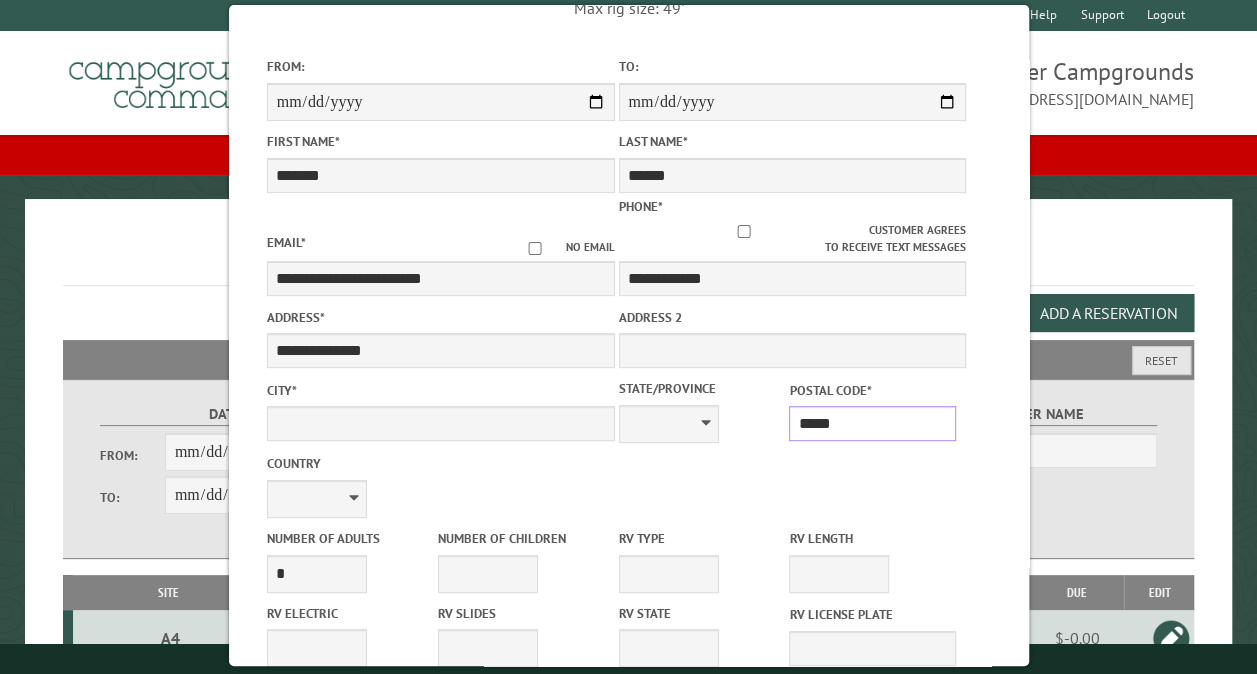 type on "**********" 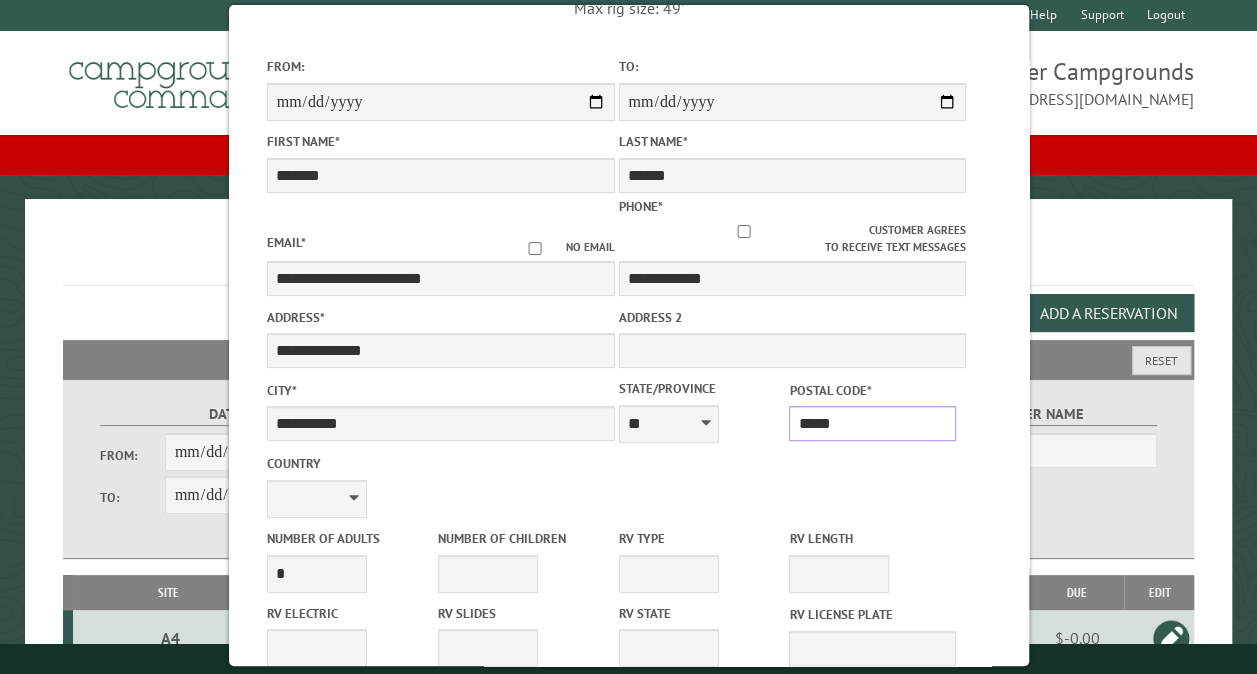 scroll, scrollTop: 555, scrollLeft: 0, axis: vertical 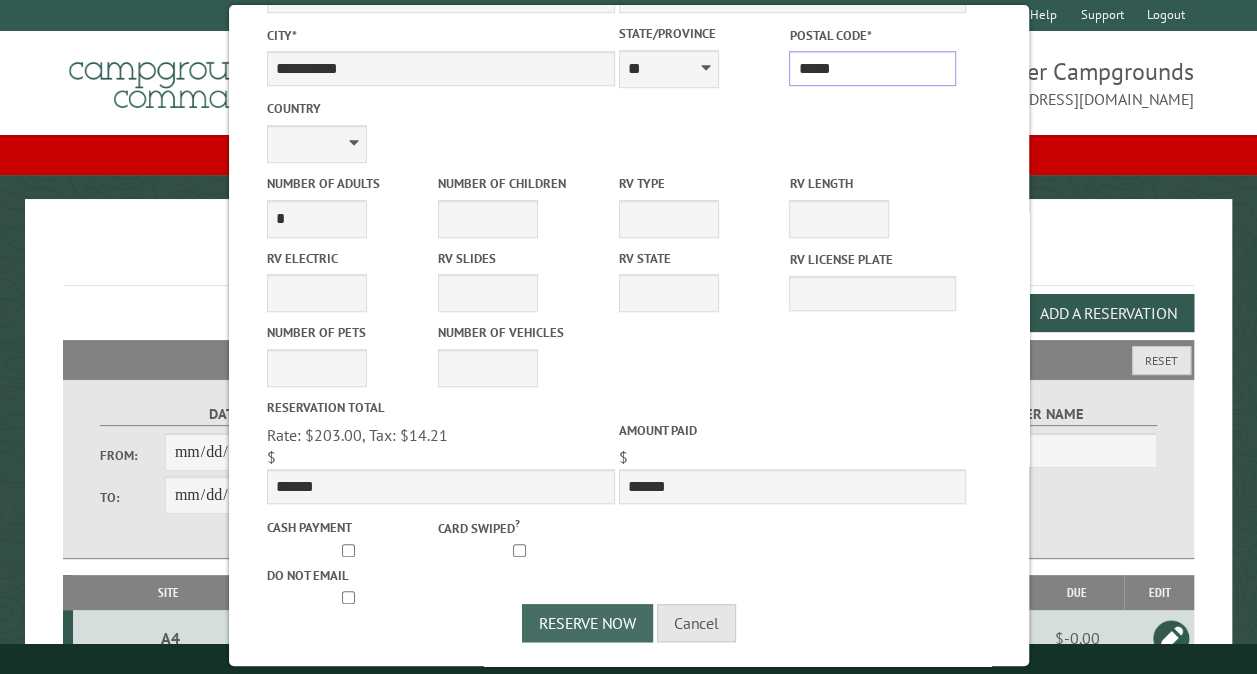 type on "*****" 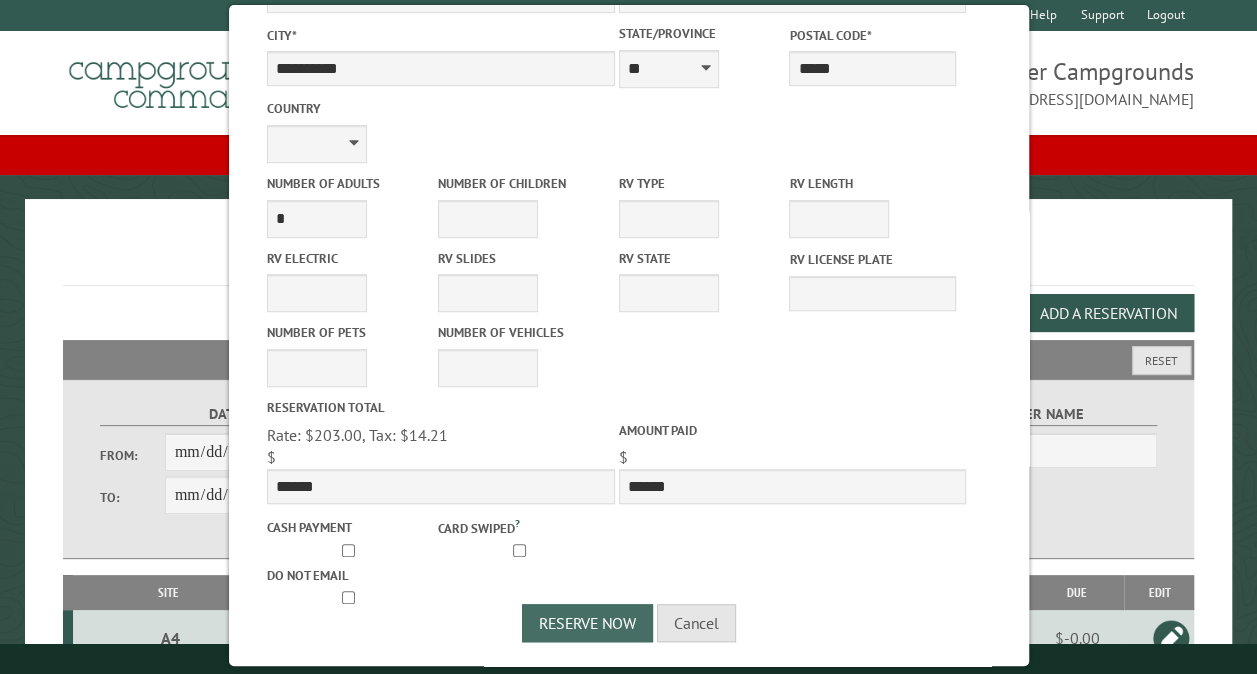 click on "Reserve Now" at bounding box center (587, 623) 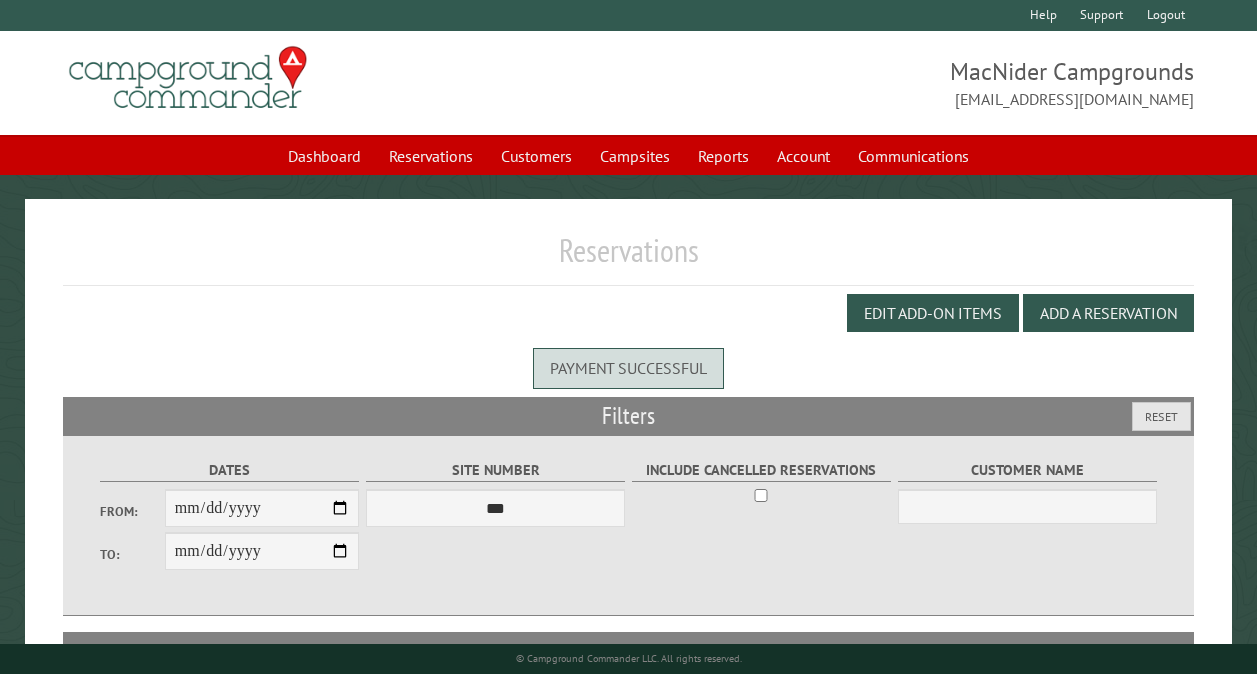 scroll, scrollTop: 0, scrollLeft: 0, axis: both 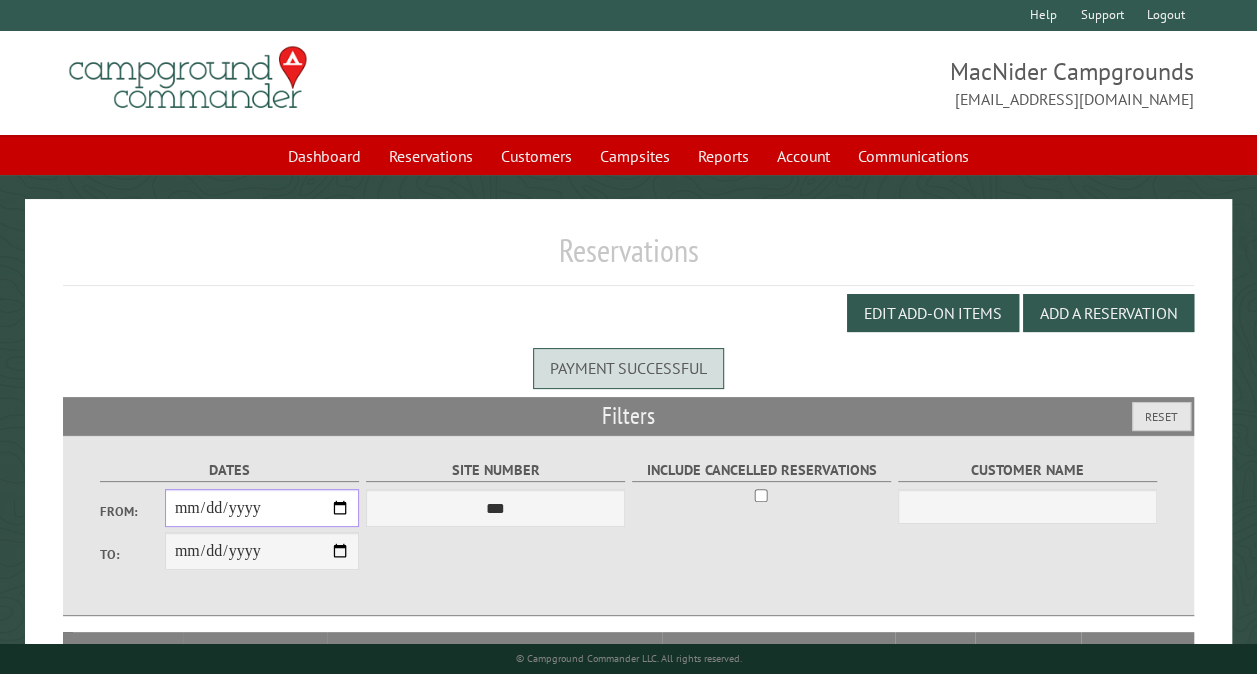 click on "From:" at bounding box center [262, 508] 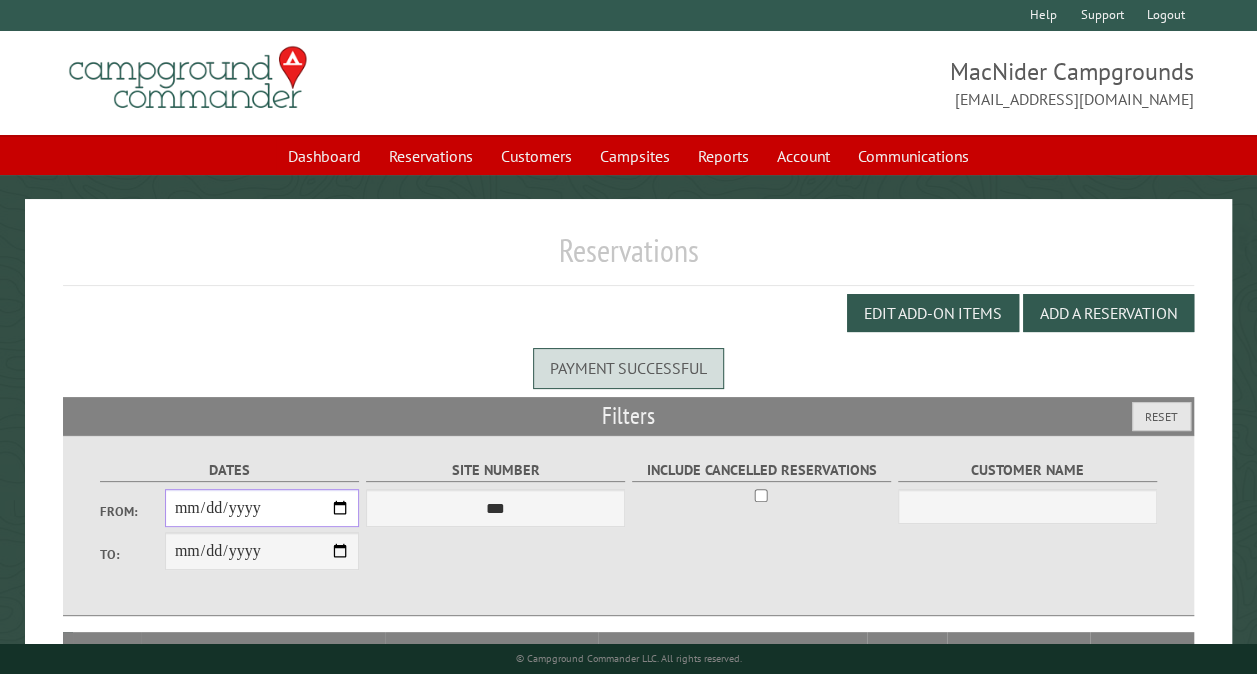 type on "**********" 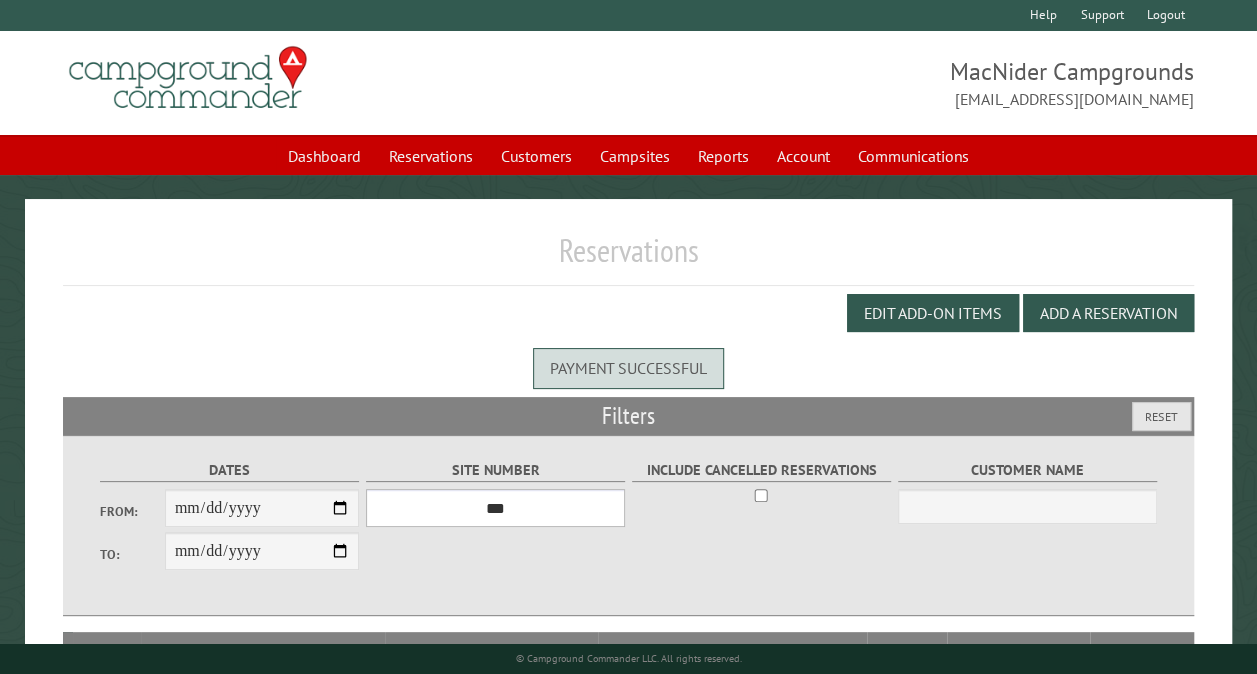 click on "*** ** ** ** ** ** ** ** ** ** *** *** *** *** ** ** ** ** ** ** ** ** ** *** *** ** ** ** ** ** ** ********* ** ** ** ** ** ** ** ** ** *** *** *** *** *** *** ** ** ** ** ** ** ** ** ** *** *** *** *** *** *** ** ** ** ** ** ** ** ** ** ** ** ** ** ** ** ** ** ** ** ** ** ** ** ** *** *** *** *** *** ***" at bounding box center [495, 508] 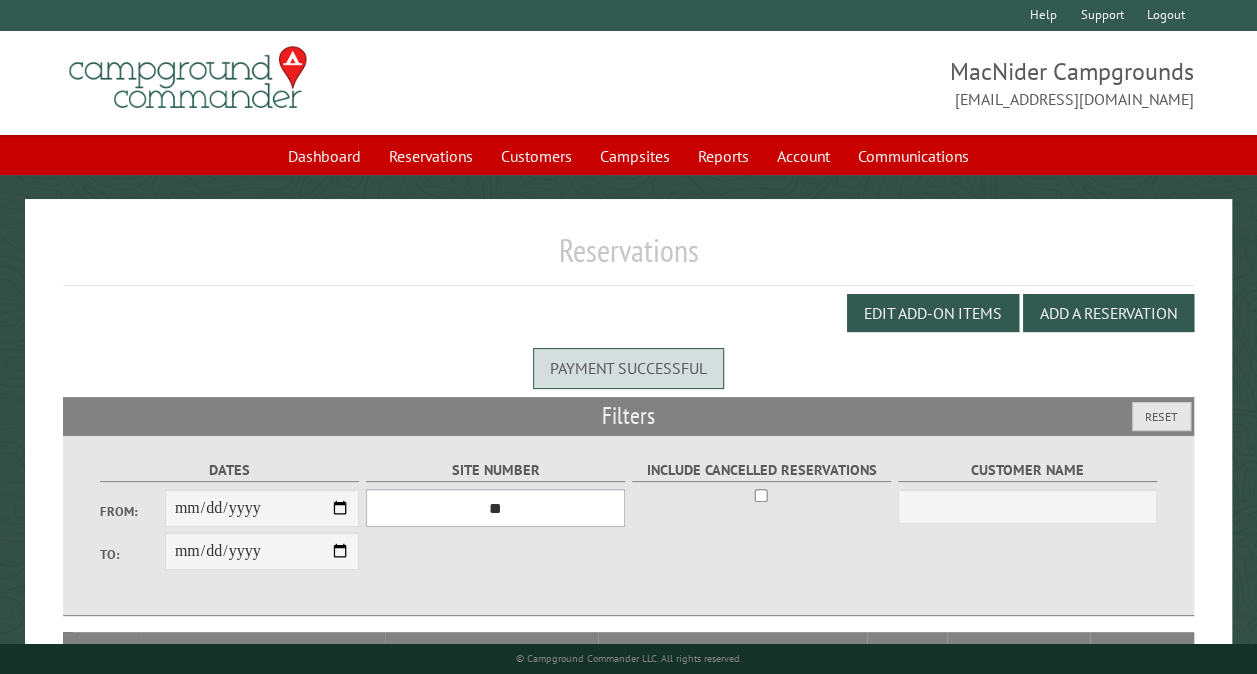 click on "*** ** ** ** ** ** ** ** ** ** *** *** *** *** ** ** ** ** ** ** ** ** ** *** *** ** ** ** ** ** ** ********* ** ** ** ** ** ** ** ** ** *** *** *** *** *** *** ** ** ** ** ** ** ** ** ** *** *** *** *** *** *** ** ** ** ** ** ** ** ** ** ** ** ** ** ** ** ** ** ** ** ** ** ** ** ** *** *** *** *** *** ***" at bounding box center (495, 508) 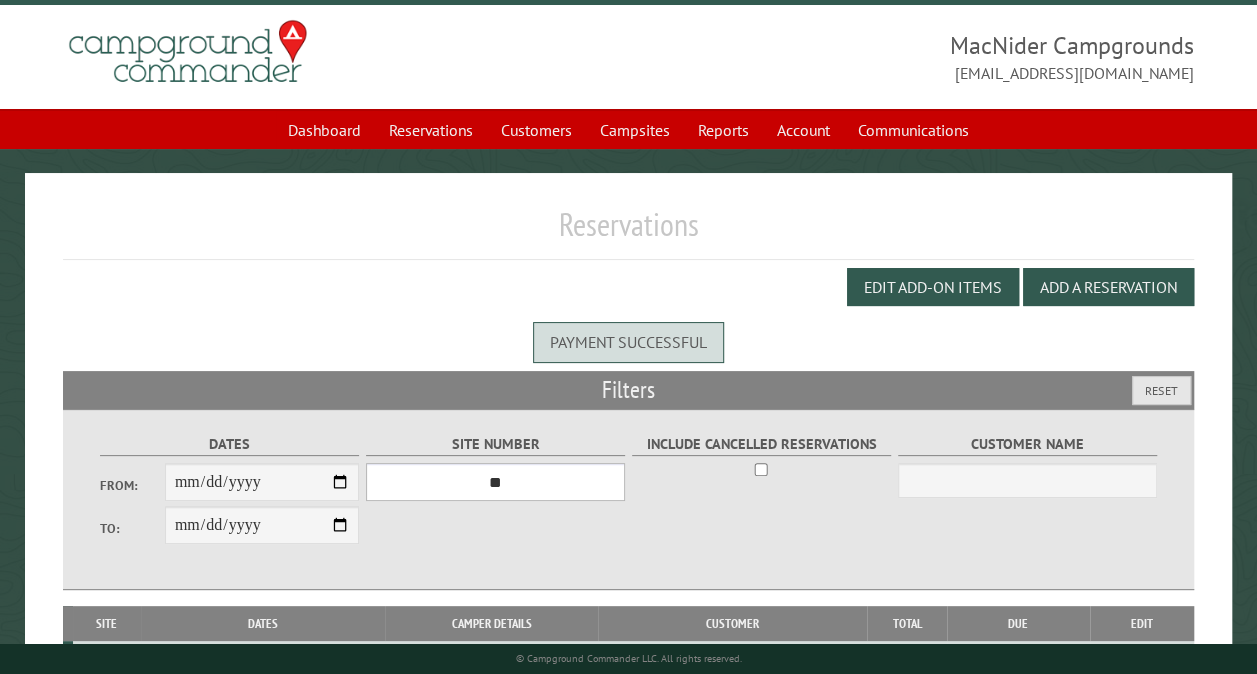 scroll, scrollTop: 40, scrollLeft: 0, axis: vertical 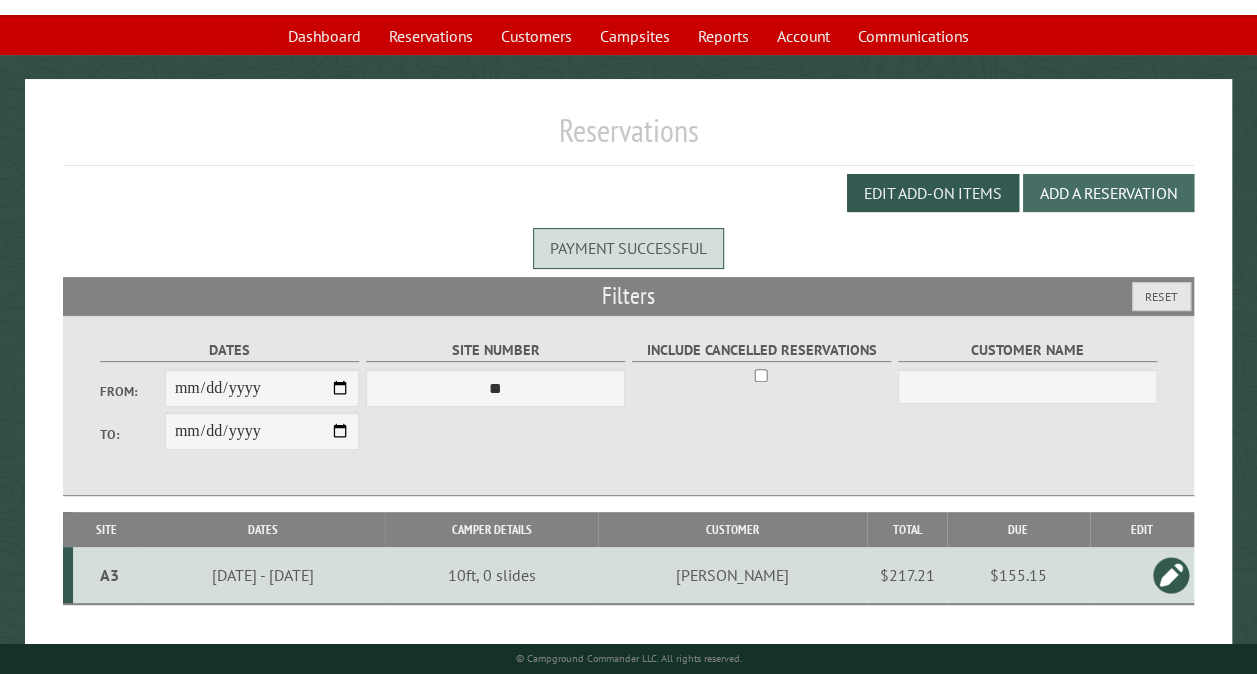 click on "Add a Reservation" at bounding box center (1108, 193) 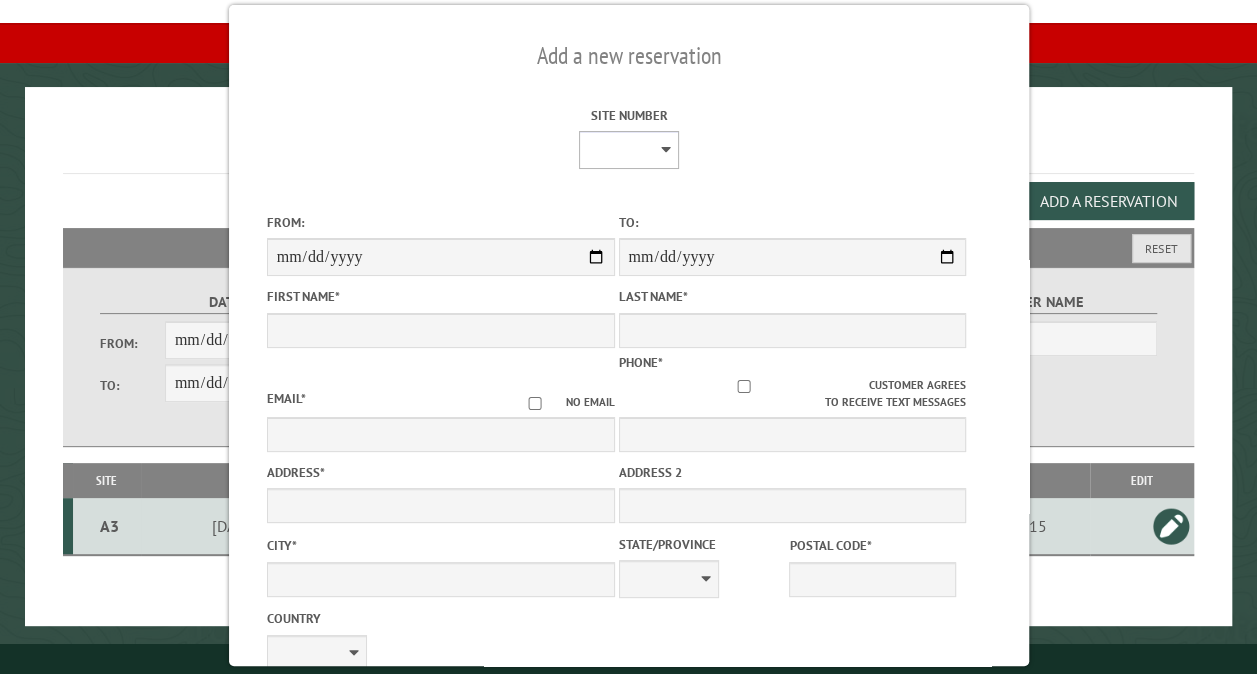 click on "** ** ** ** ** ** ** ** ** *** *** *** *** ** ** ** ** ** ** ** ** ** *** *** ** ** ** ** ** ** ********* ** ** ** ** ** ** ** ** ** *** *** *** *** *** *** ** ** ** ** ** ** ** ** ** *** *** *** *** *** *** ** ** ** ** ** ** ** ** ** ** ** ** ** ** ** ** ** ** ** ** ** ** ** ** *** *** *** *** *** ***" at bounding box center [628, 150] 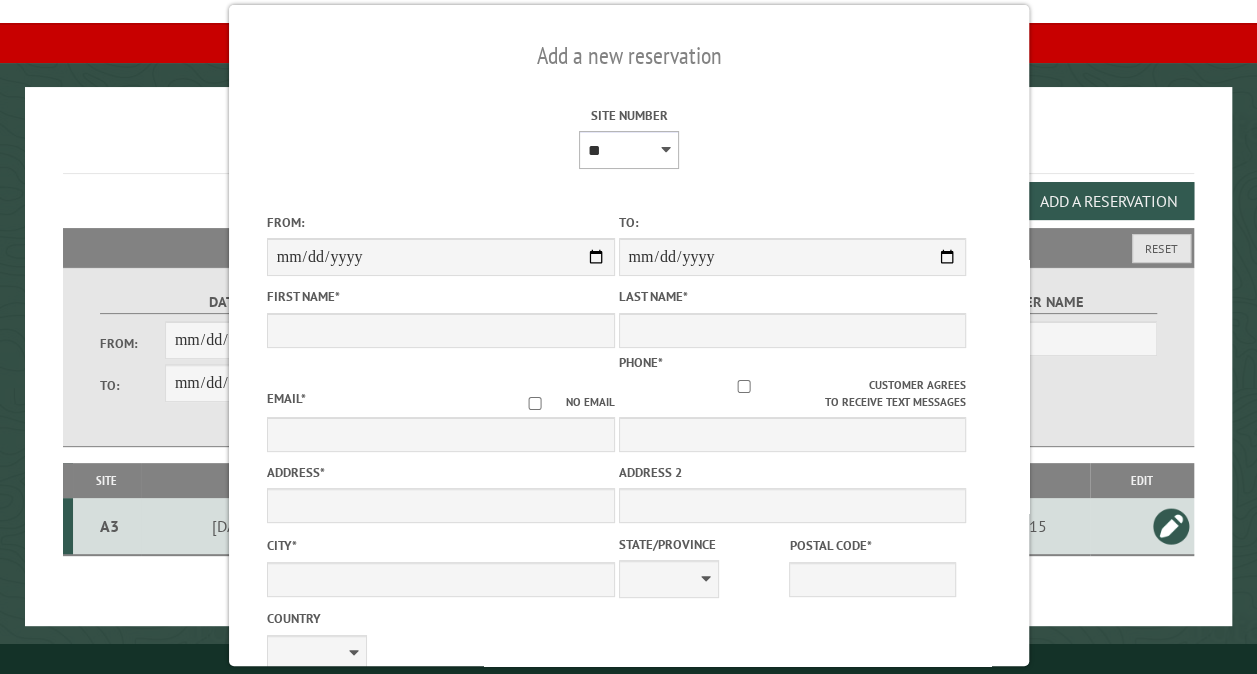 click on "** ** ** ** ** ** ** ** ** *** *** *** *** ** ** ** ** ** ** ** ** ** *** *** ** ** ** ** ** ** ********* ** ** ** ** ** ** ** ** ** *** *** *** *** *** *** ** ** ** ** ** ** ** ** ** *** *** *** *** *** *** ** ** ** ** ** ** ** ** ** ** ** ** ** ** ** ** ** ** ** ** ** ** ** ** *** *** *** *** *** ***" at bounding box center [628, 150] 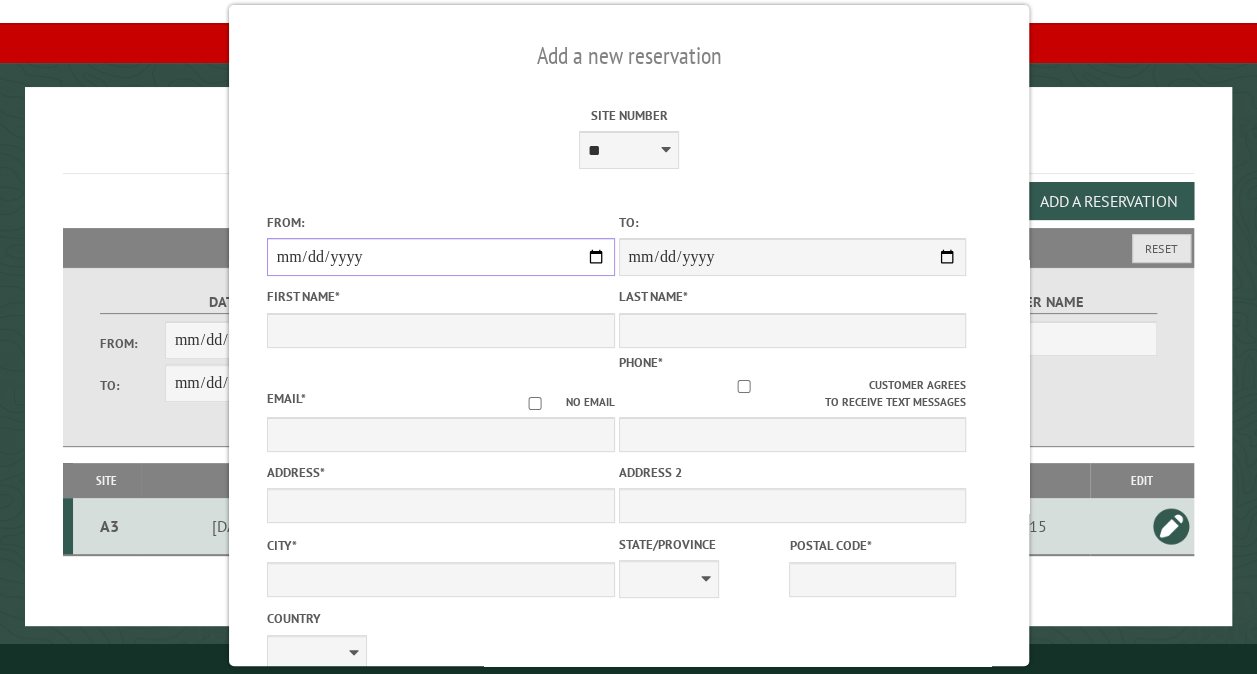 click on "From:" at bounding box center (440, 257) 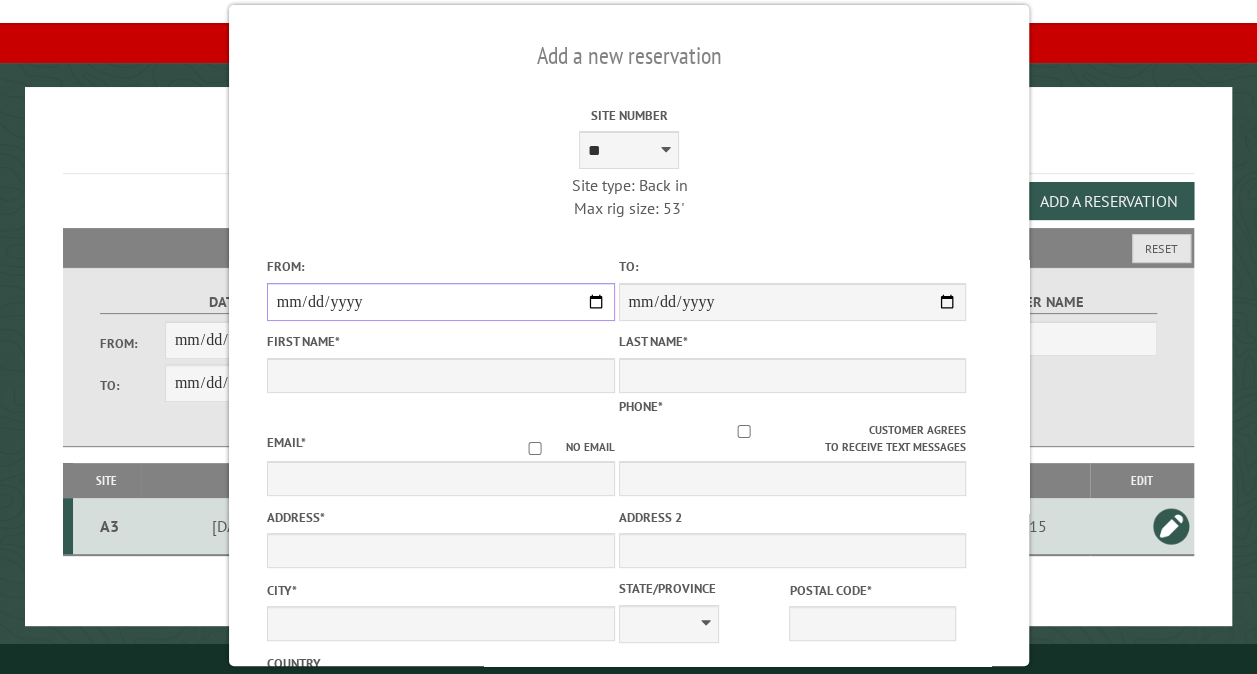 type on "**********" 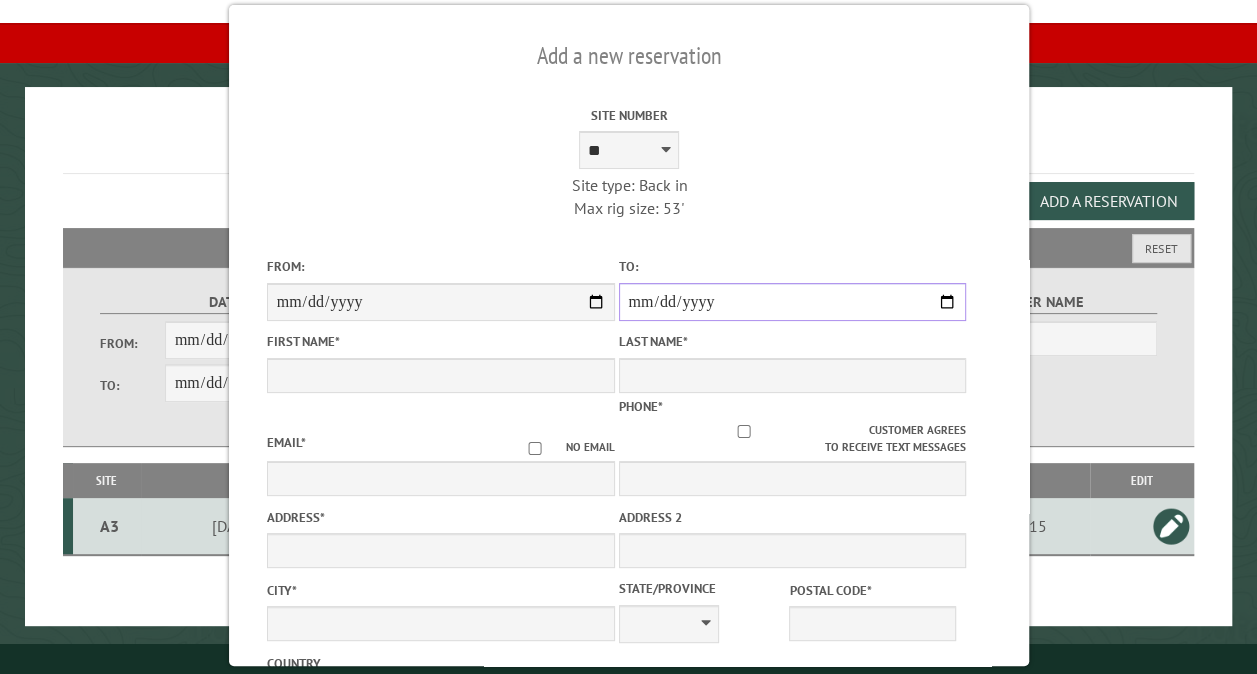 click on "**********" at bounding box center [792, 302] 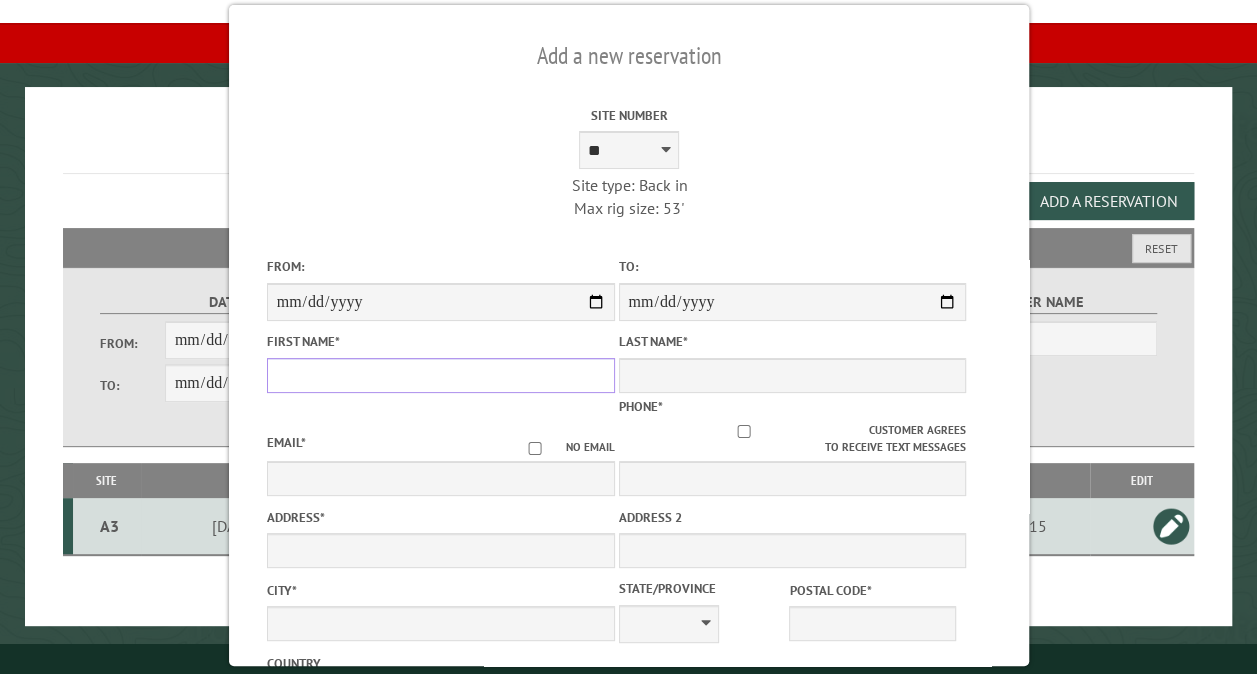 click on "First Name *" at bounding box center [440, 375] 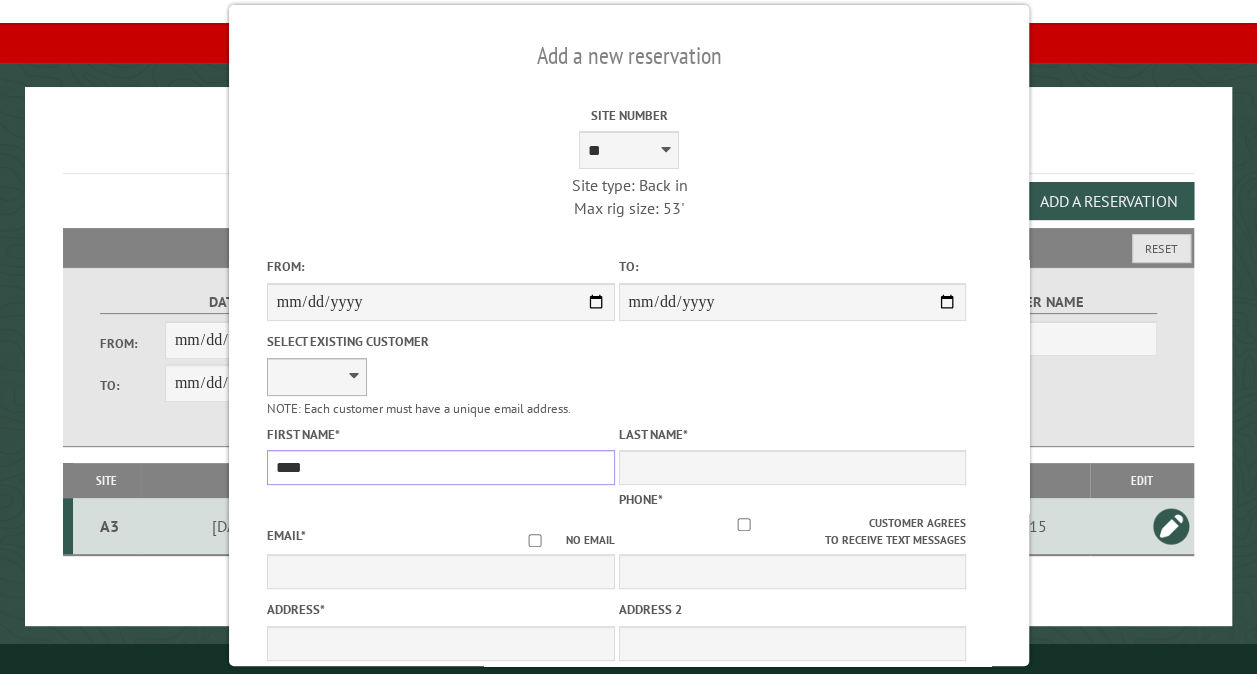 type on "****" 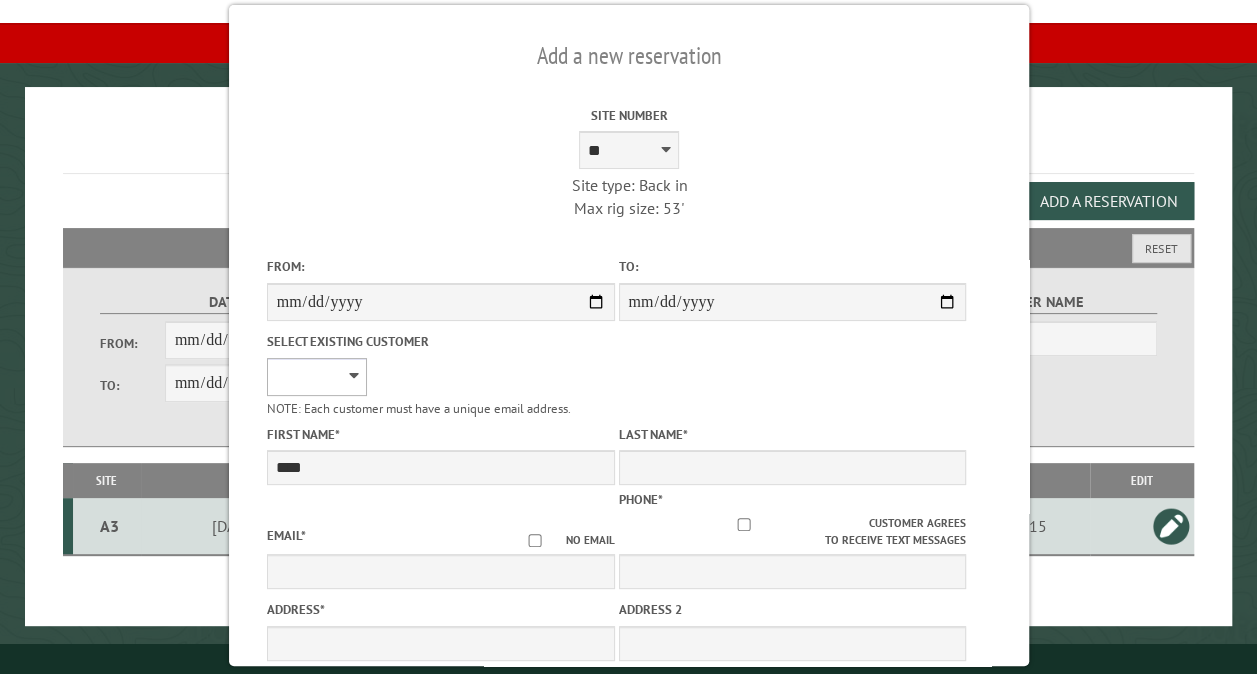 click on "**********" at bounding box center (316, 377) 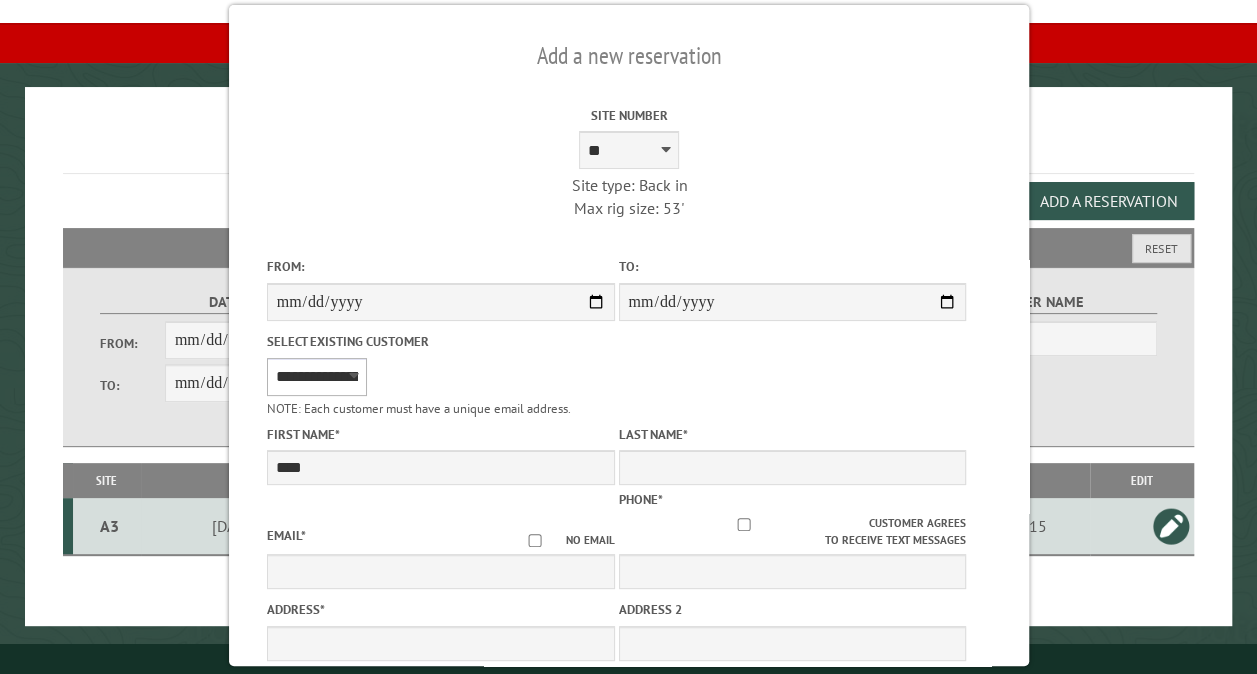 click on "**********" at bounding box center [316, 377] 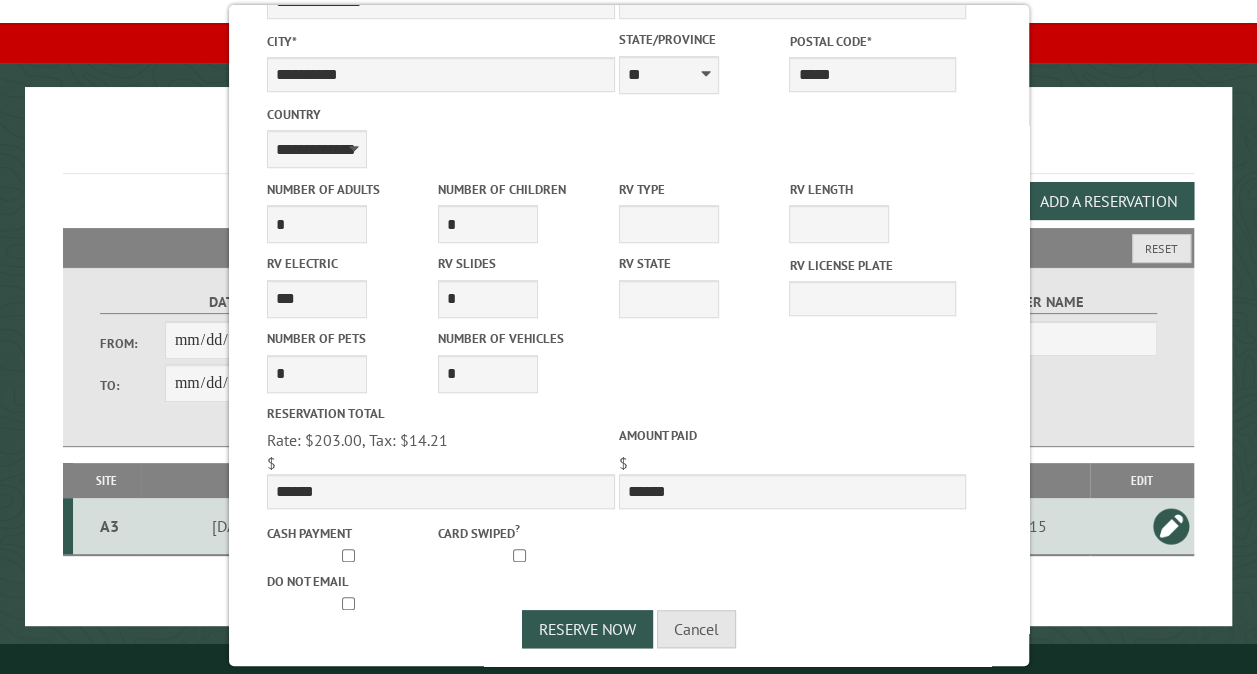 scroll, scrollTop: 648, scrollLeft: 0, axis: vertical 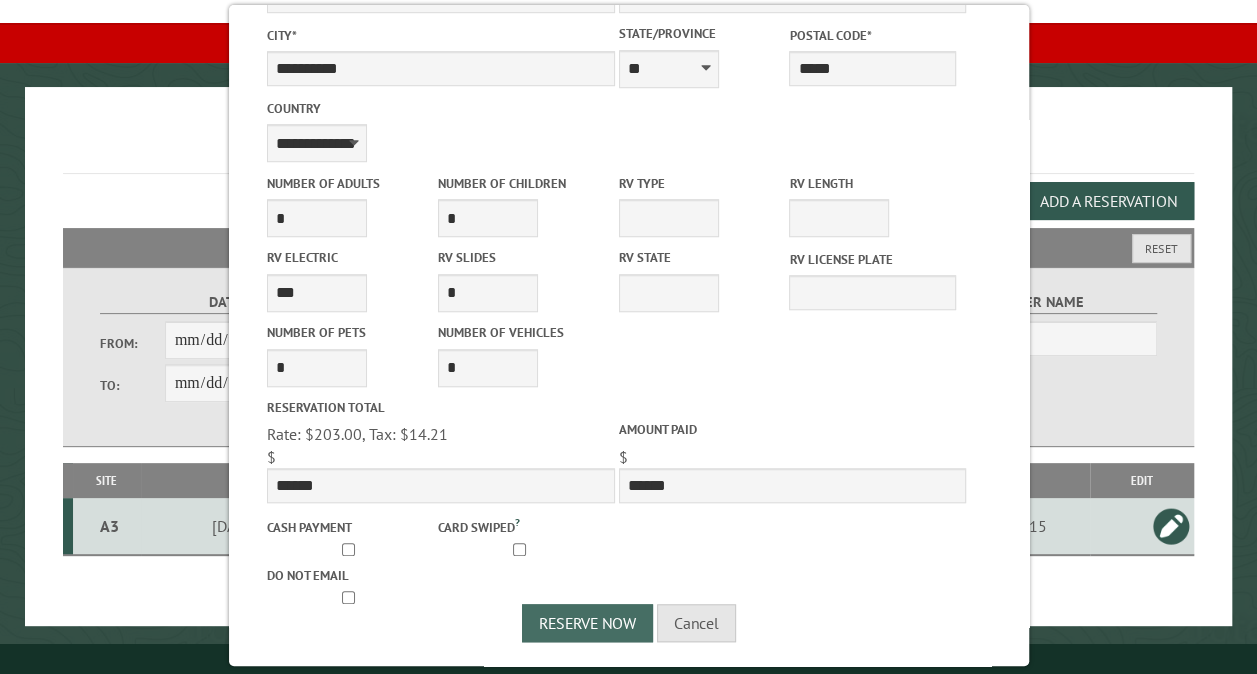 click on "Reserve Now" at bounding box center (587, 623) 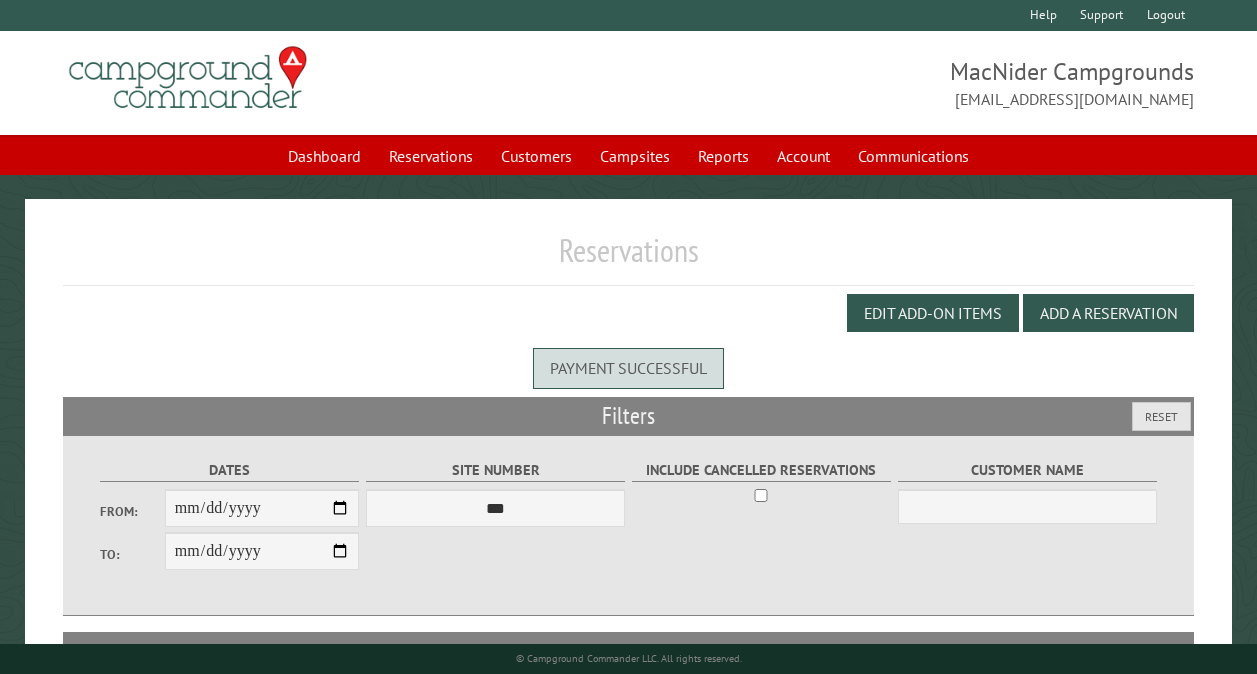 scroll, scrollTop: 0, scrollLeft: 0, axis: both 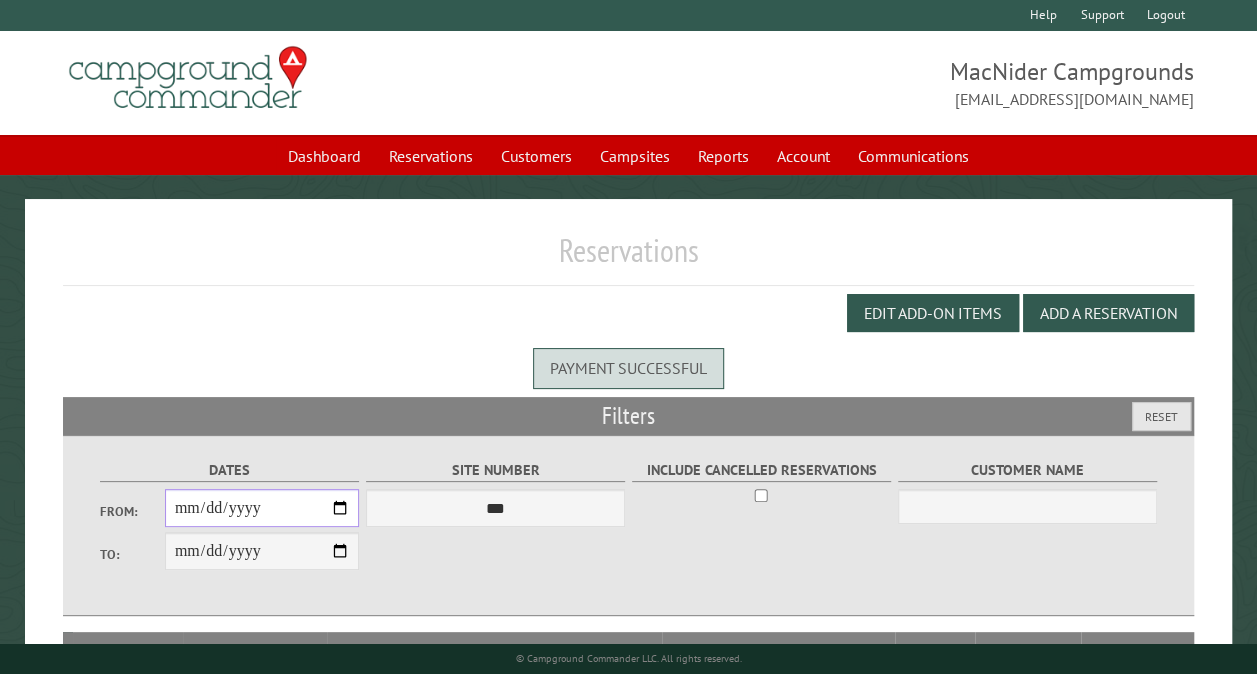 click on "From:" at bounding box center [262, 508] 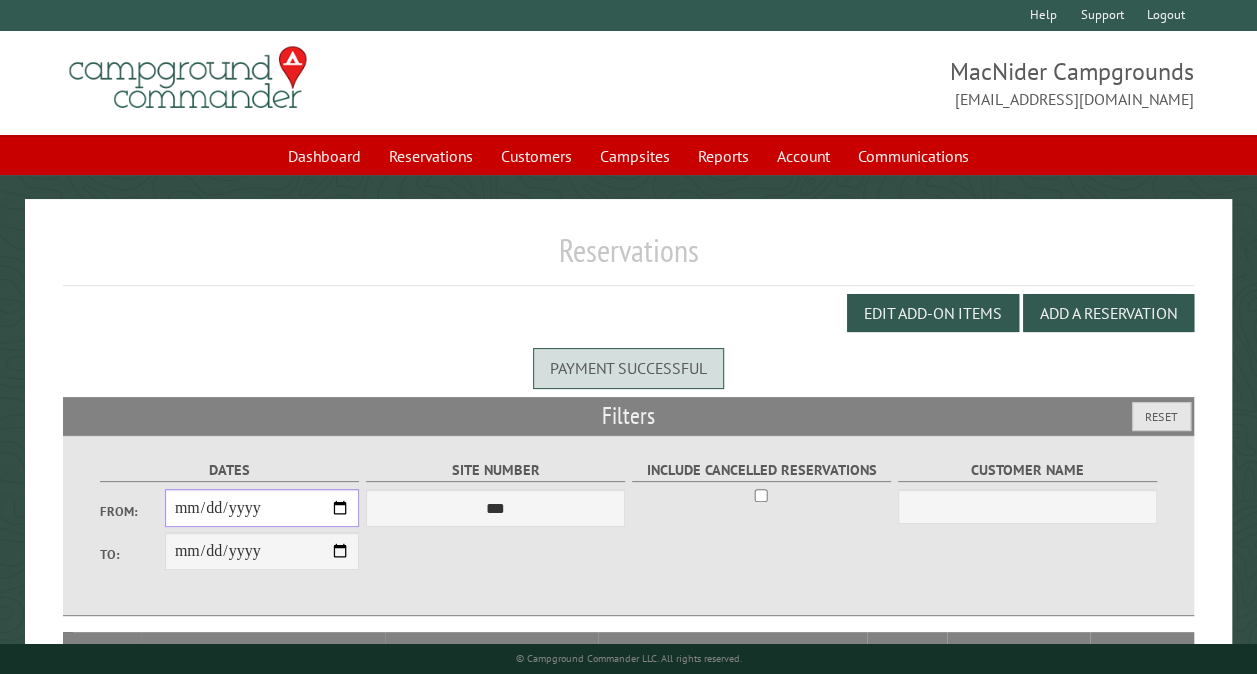 type on "**********" 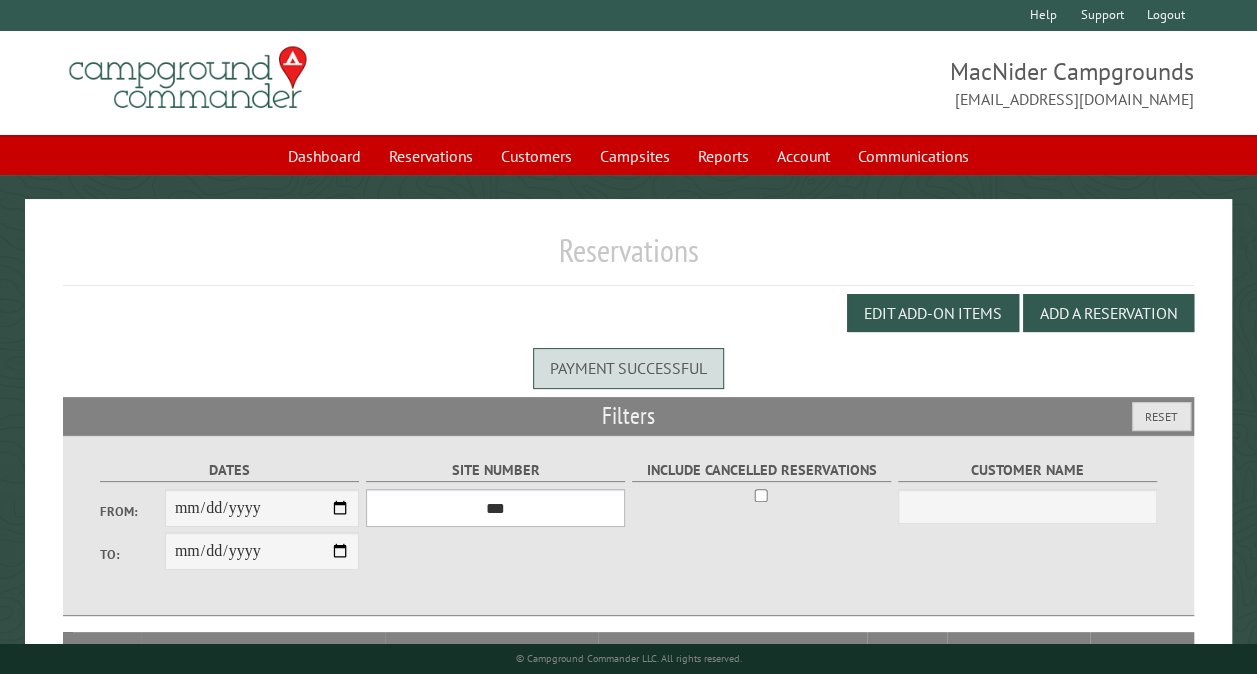 click on "*** ** ** ** ** ** ** ** ** ** *** *** *** *** ** ** ** ** ** ** ** ** ** *** *** ** ** ** ** ** ** ********* ** ** ** ** ** ** ** ** ** *** *** *** *** *** *** ** ** ** ** ** ** ** ** ** *** *** *** *** *** *** ** ** ** ** ** ** ** ** ** ** ** ** ** ** ** ** ** ** ** ** ** ** ** ** *** *** *** *** *** ***" at bounding box center (495, 508) 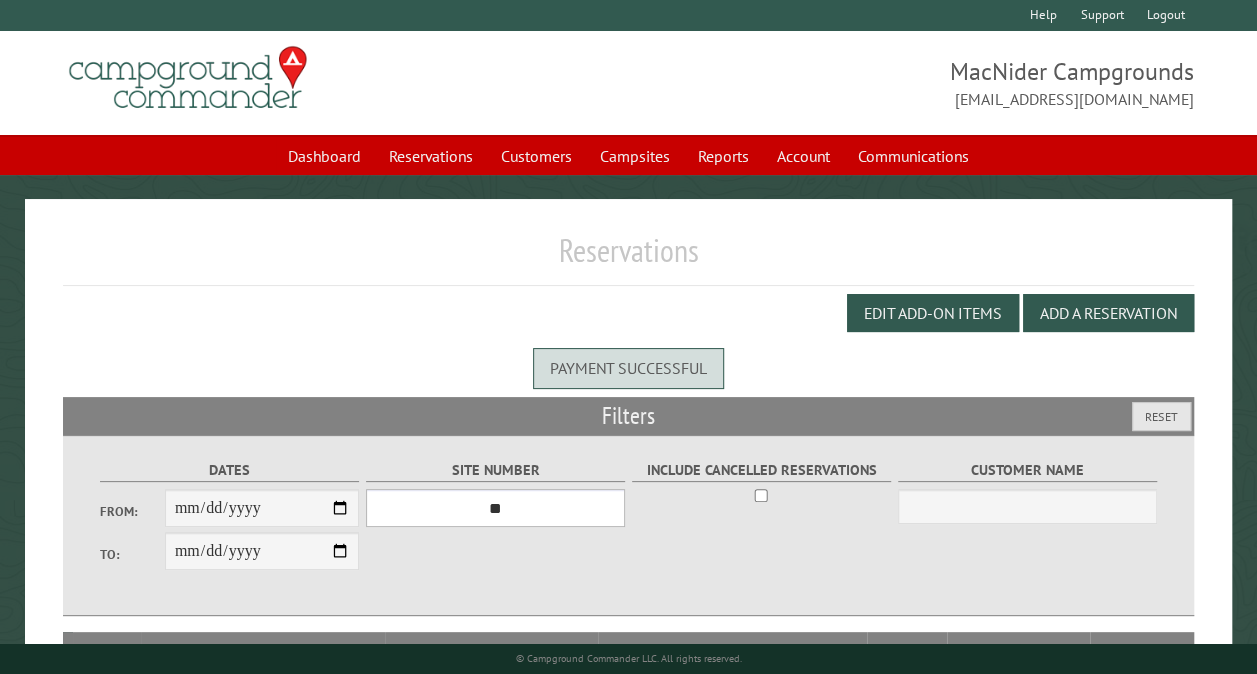 click on "*** ** ** ** ** ** ** ** ** ** *** *** *** *** ** ** ** ** ** ** ** ** ** *** *** ** ** ** ** ** ** ********* ** ** ** ** ** ** ** ** ** *** *** *** *** *** *** ** ** ** ** ** ** ** ** ** *** *** *** *** *** *** ** ** ** ** ** ** ** ** ** ** ** ** ** ** ** ** ** ** ** ** ** ** ** ** *** *** *** *** *** ***" at bounding box center (495, 508) 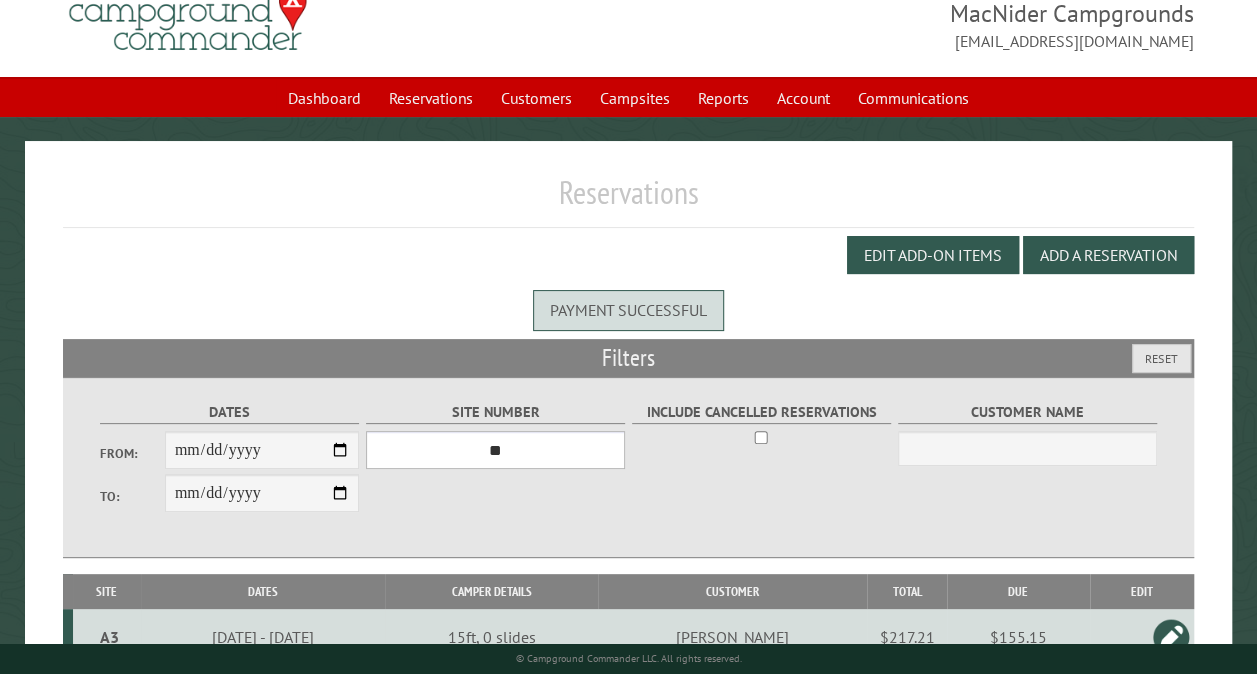 scroll, scrollTop: 154, scrollLeft: 0, axis: vertical 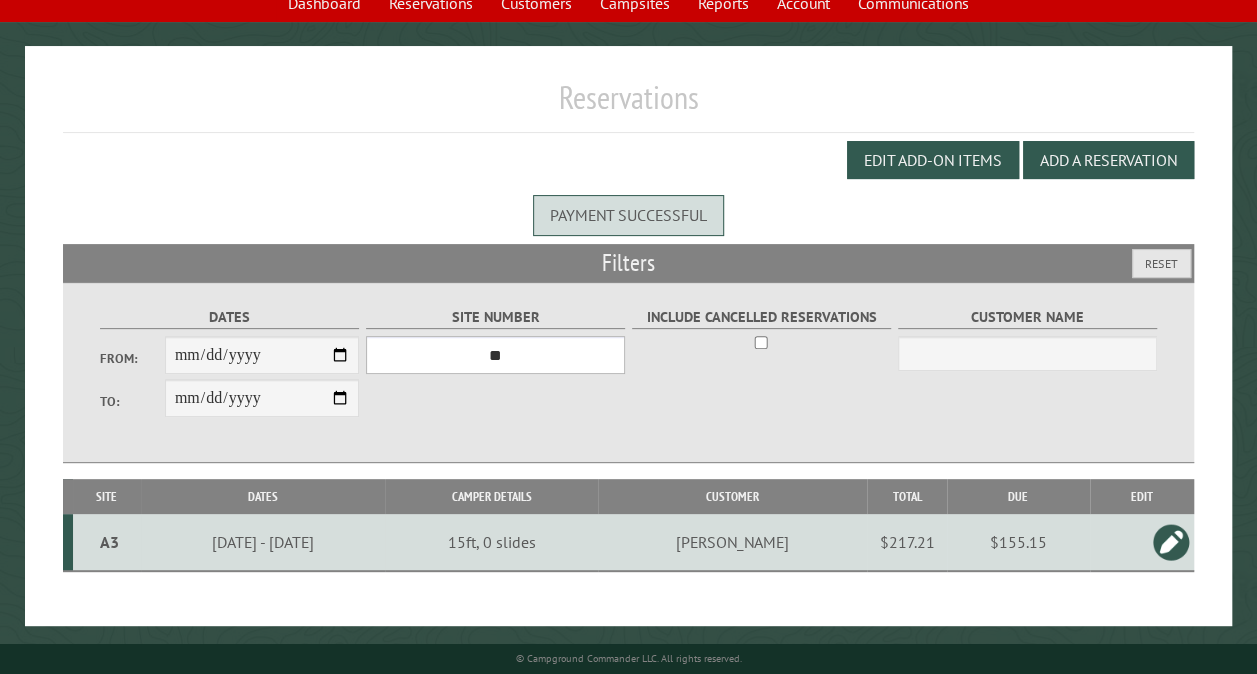 click on "*** ** ** ** ** ** ** ** ** ** *** *** *** *** ** ** ** ** ** ** ** ** ** *** *** ** ** ** ** ** ** ********* ** ** ** ** ** ** ** ** ** *** *** *** *** *** *** ** ** ** ** ** ** ** ** ** *** *** *** *** *** *** ** ** ** ** ** ** ** ** ** ** ** ** ** ** ** ** ** ** ** ** ** ** ** ** *** *** *** *** *** ***" at bounding box center [495, 355] 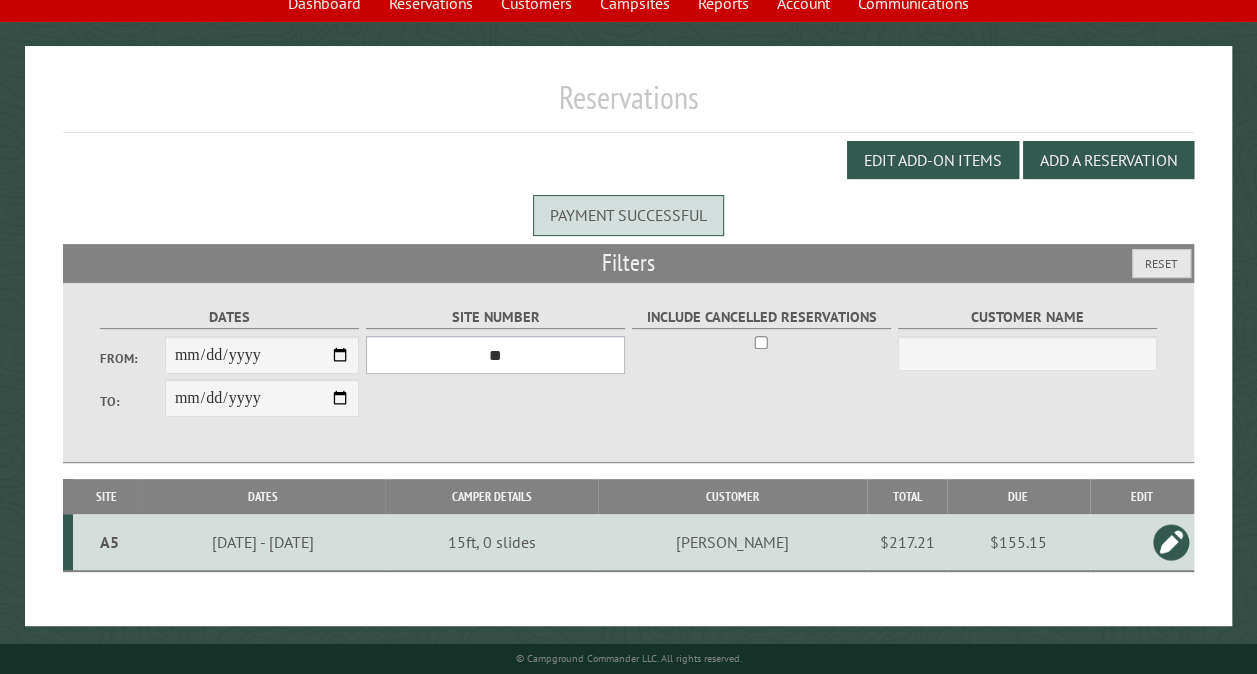 scroll, scrollTop: 42, scrollLeft: 0, axis: vertical 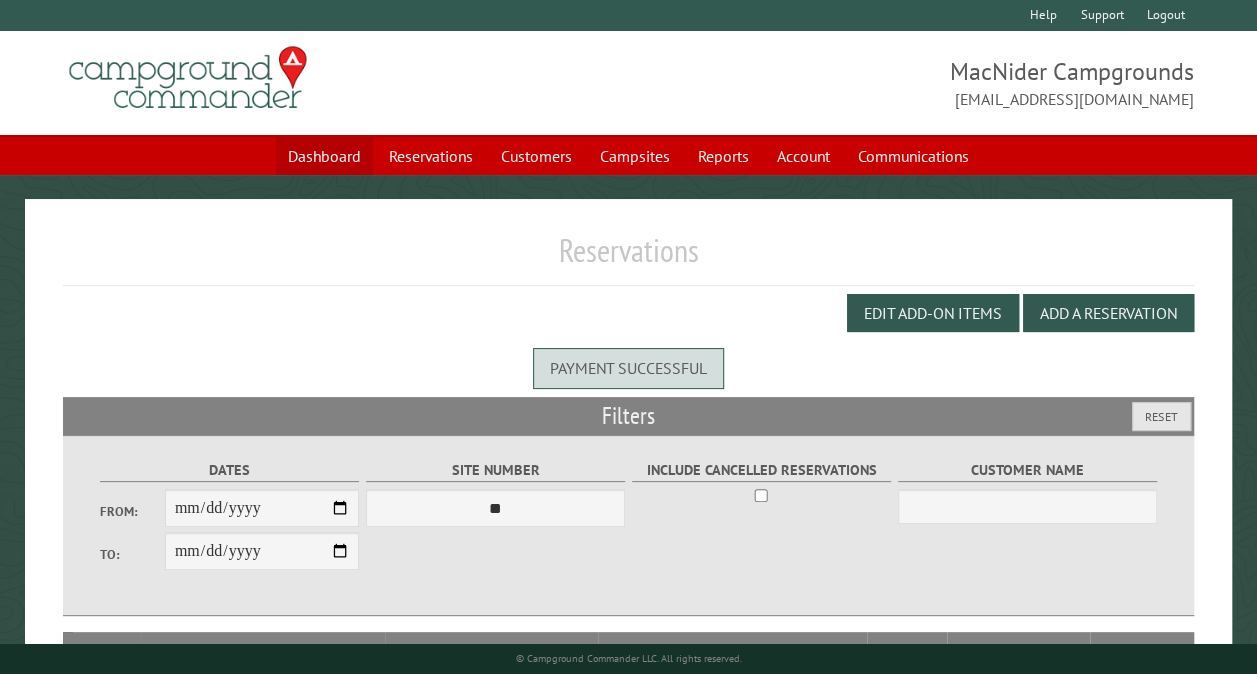 click on "Dashboard" at bounding box center (324, 156) 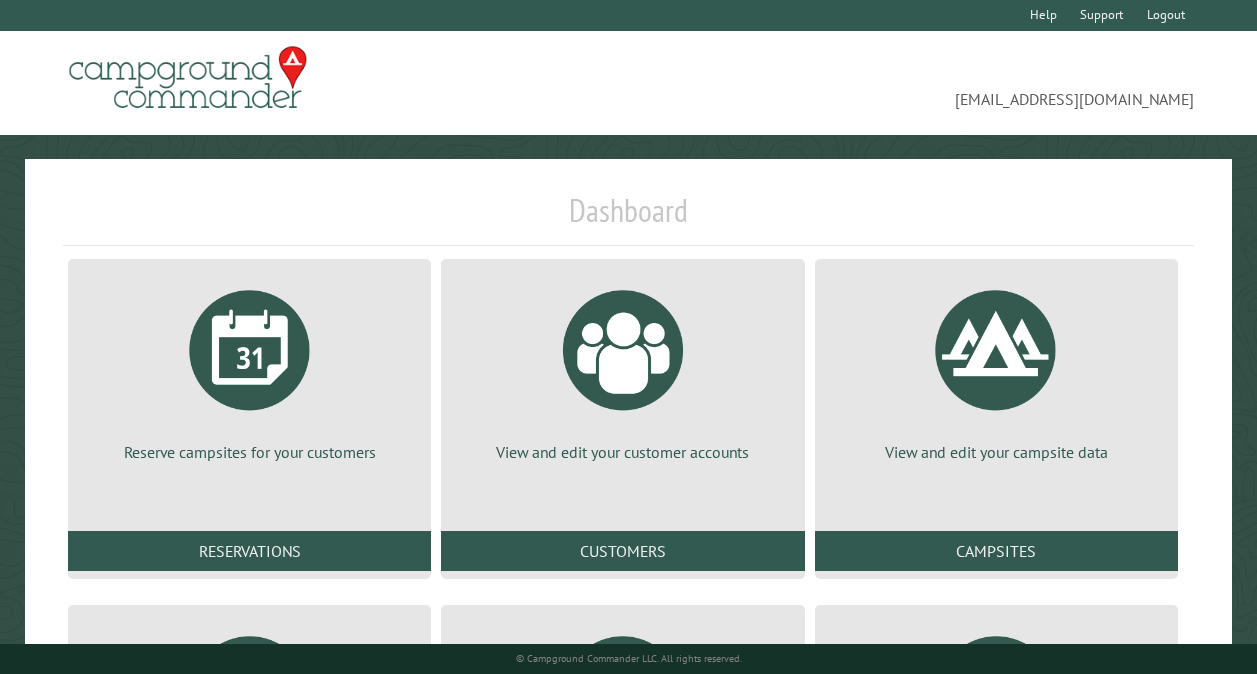 scroll, scrollTop: 0, scrollLeft: 0, axis: both 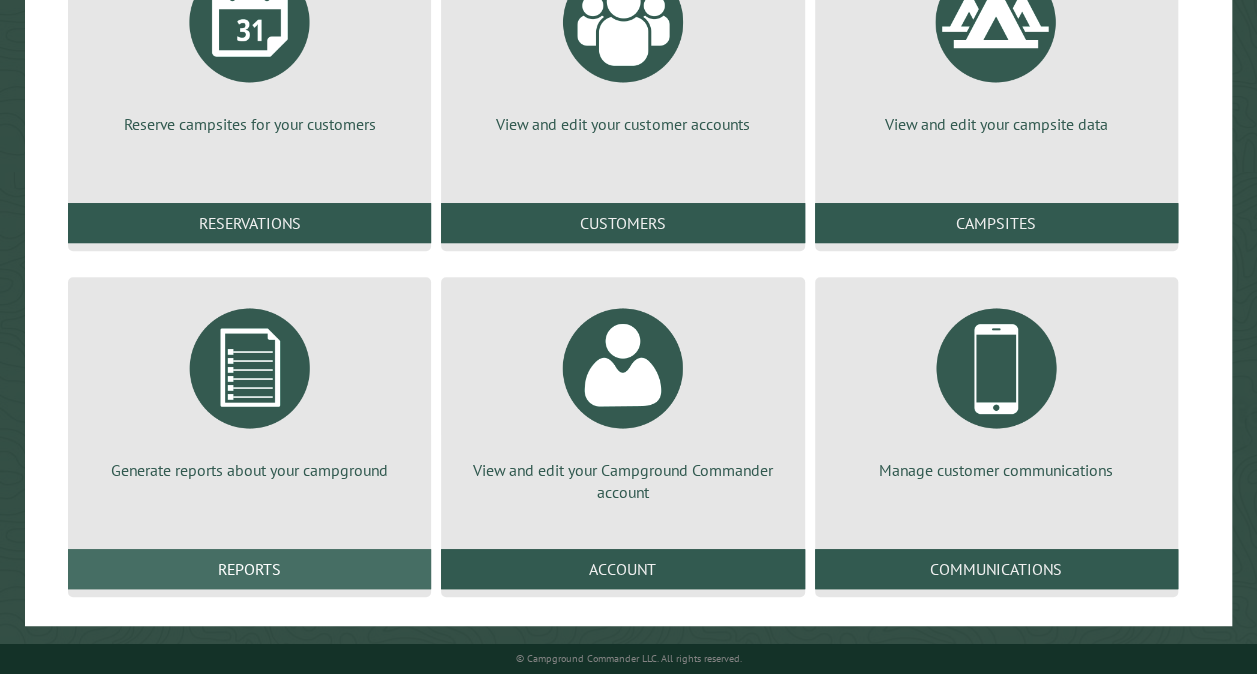 click on "Reports" at bounding box center (249, 569) 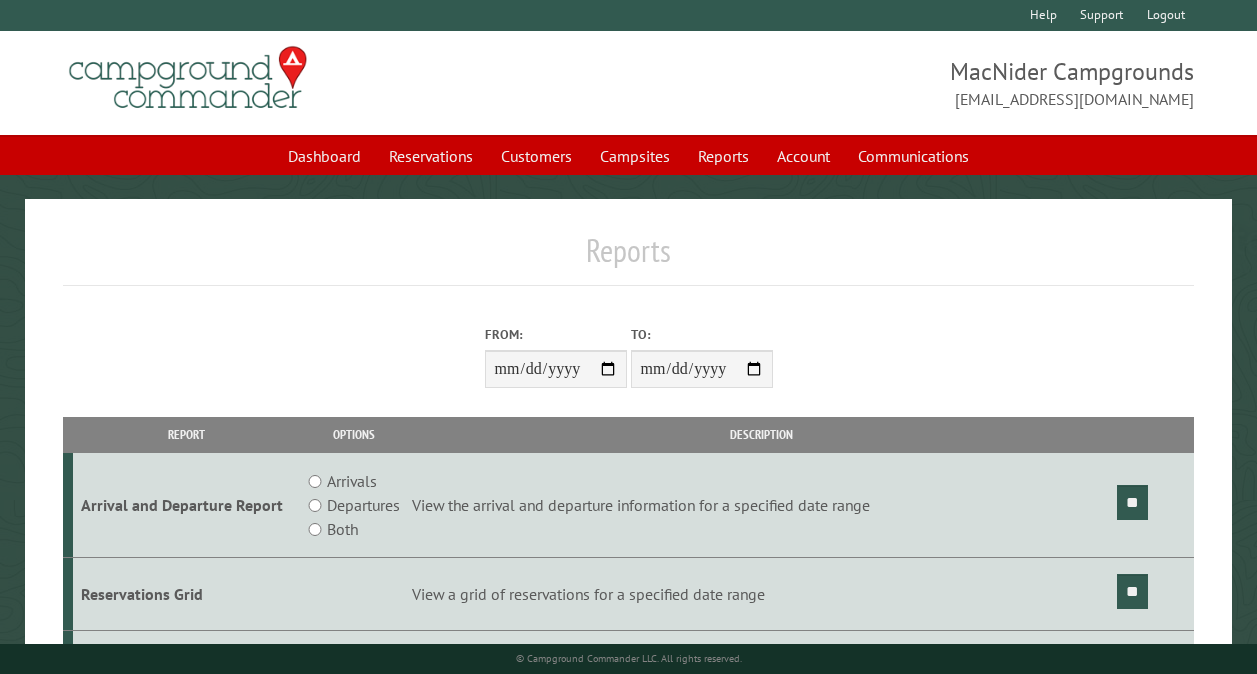 scroll, scrollTop: 0, scrollLeft: 0, axis: both 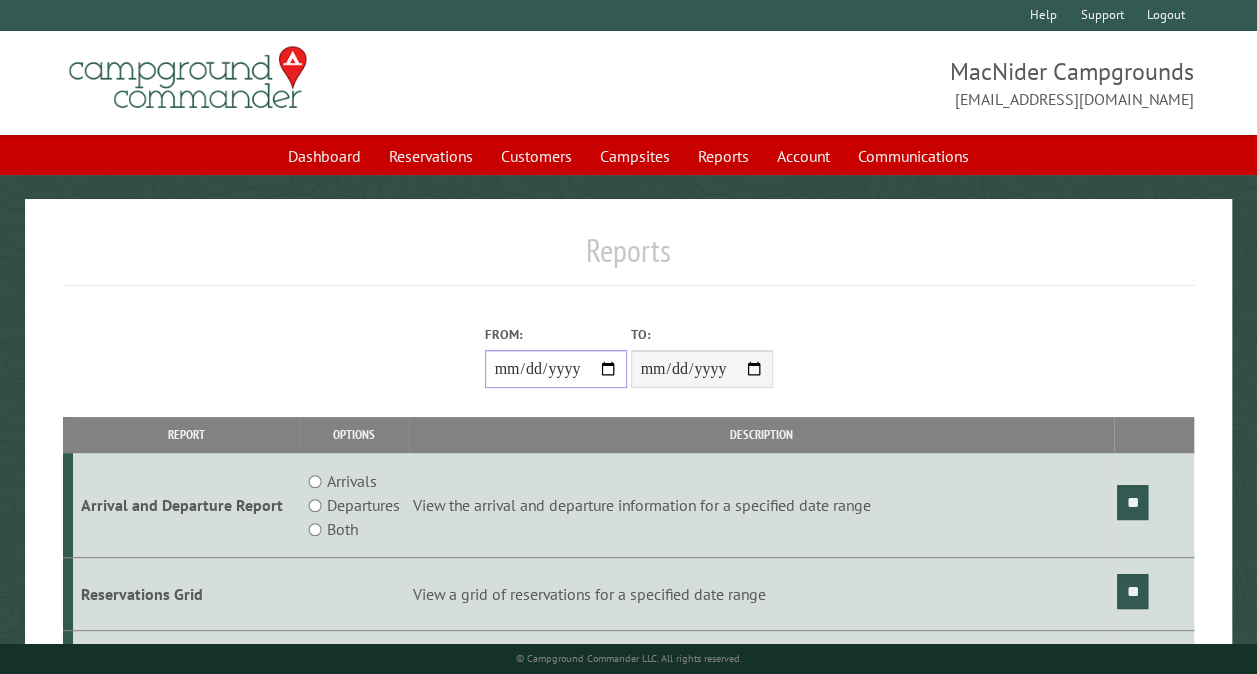 click on "From:" at bounding box center (556, 369) 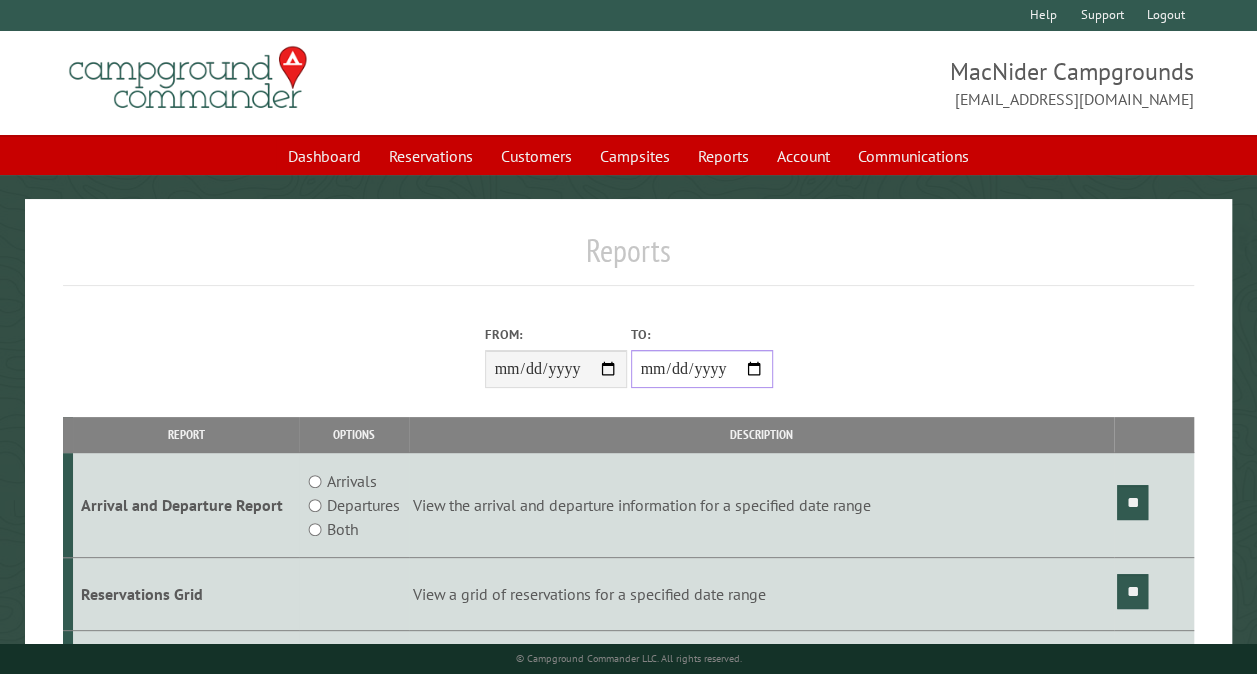 click on "**********" at bounding box center (702, 369) 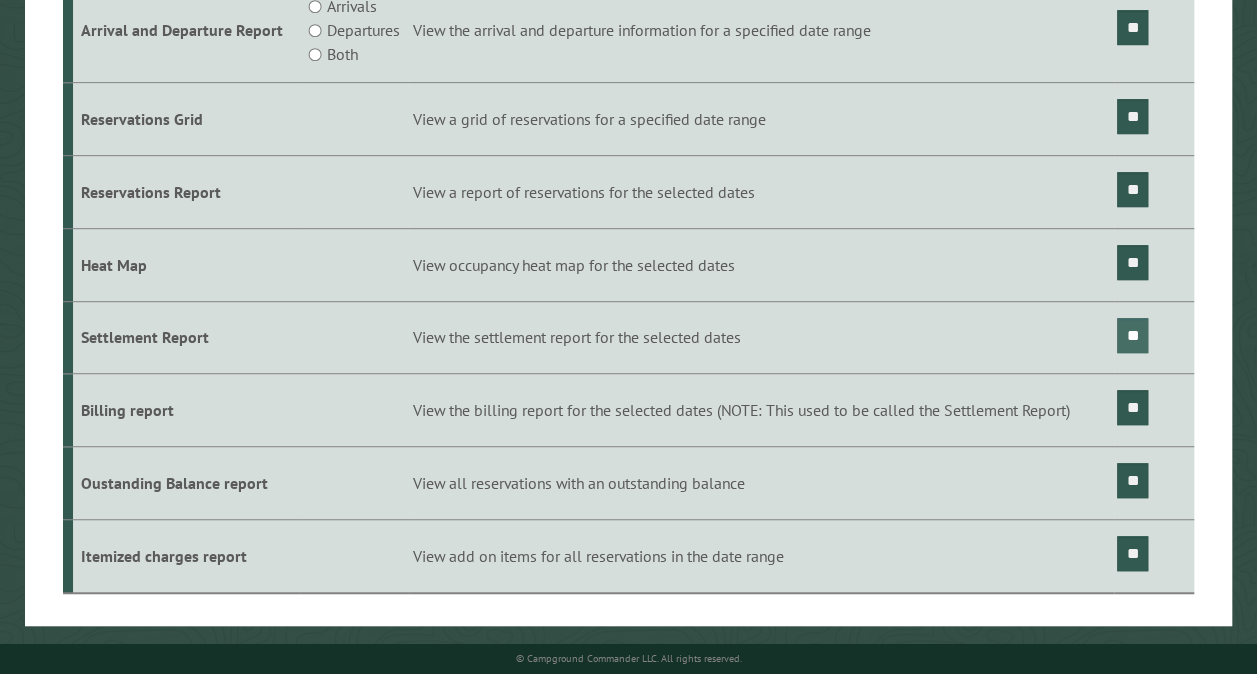 click on "**" at bounding box center [1132, 335] 